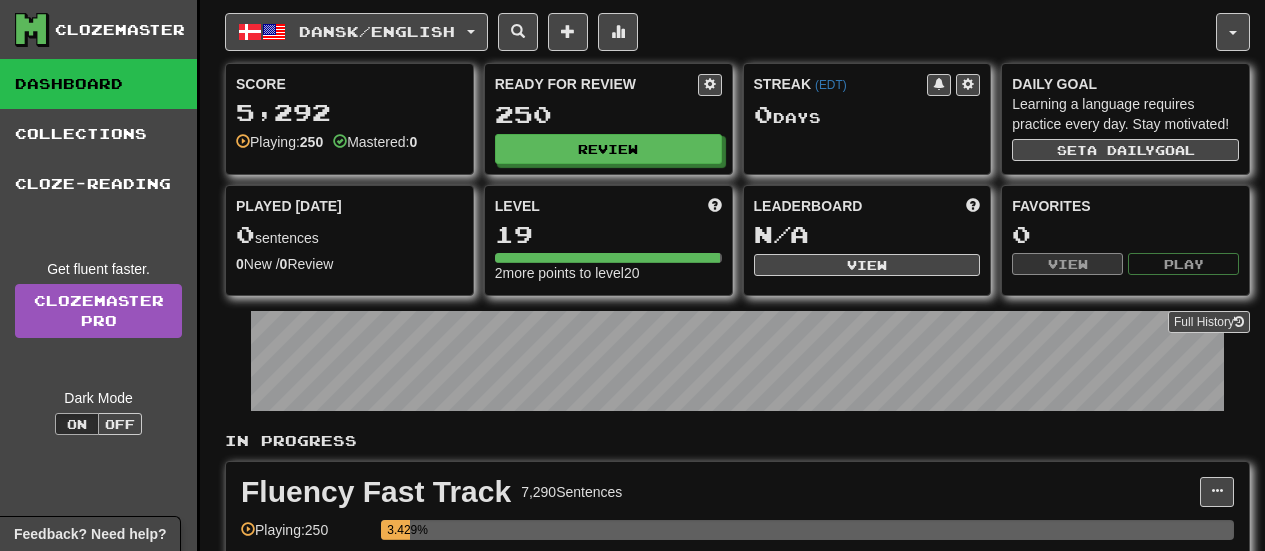 scroll, scrollTop: 0, scrollLeft: 0, axis: both 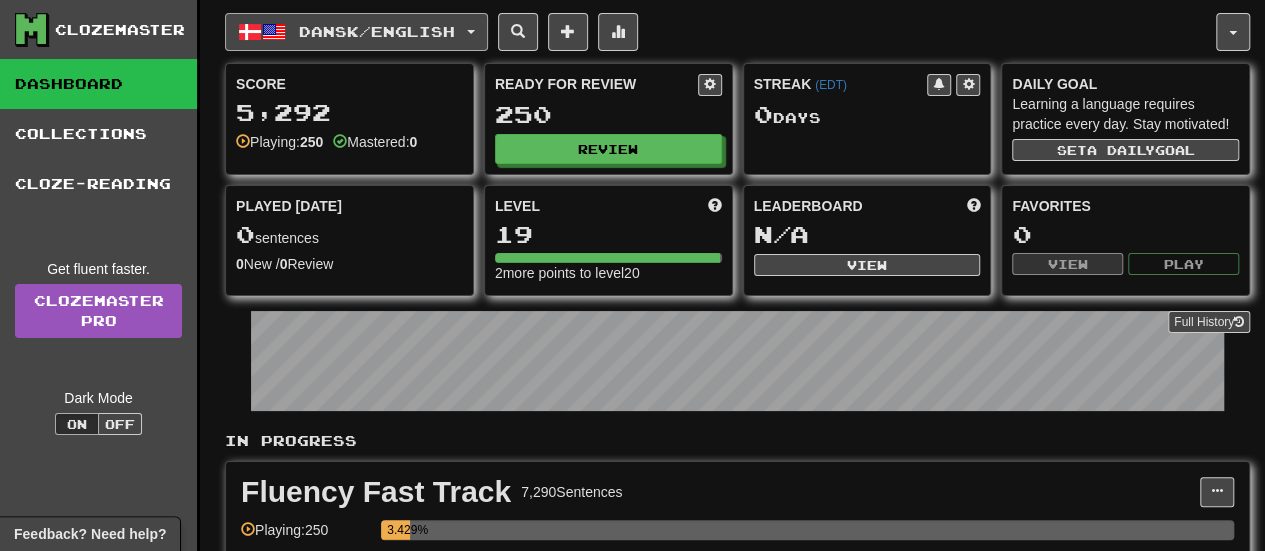 click on "Dansk  /  English" at bounding box center (377, 31) 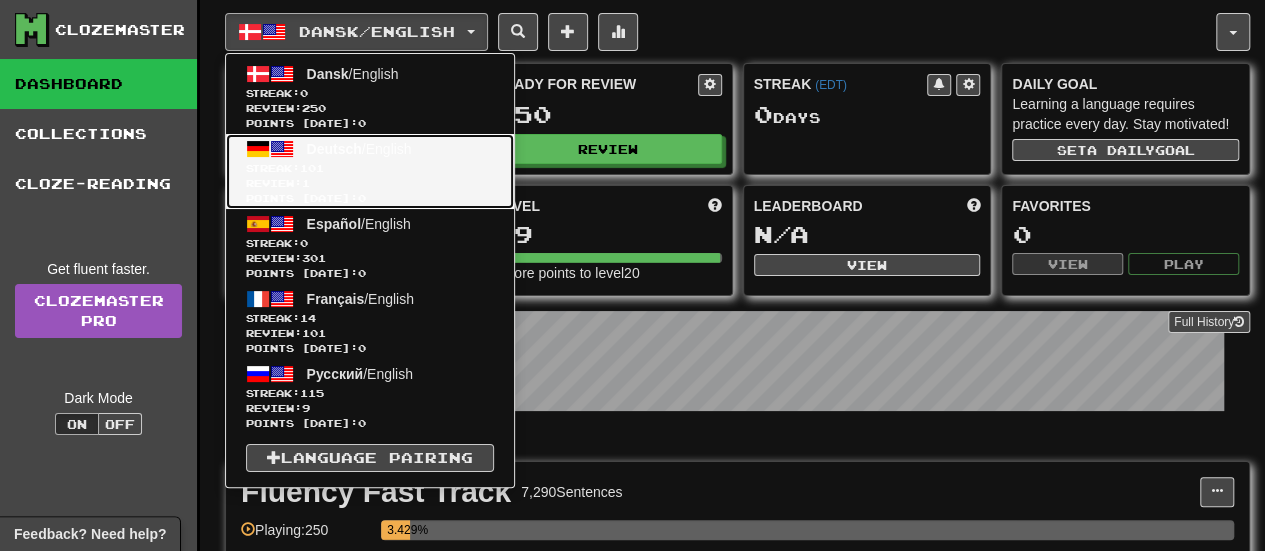 click on "Review:  1" at bounding box center [370, 183] 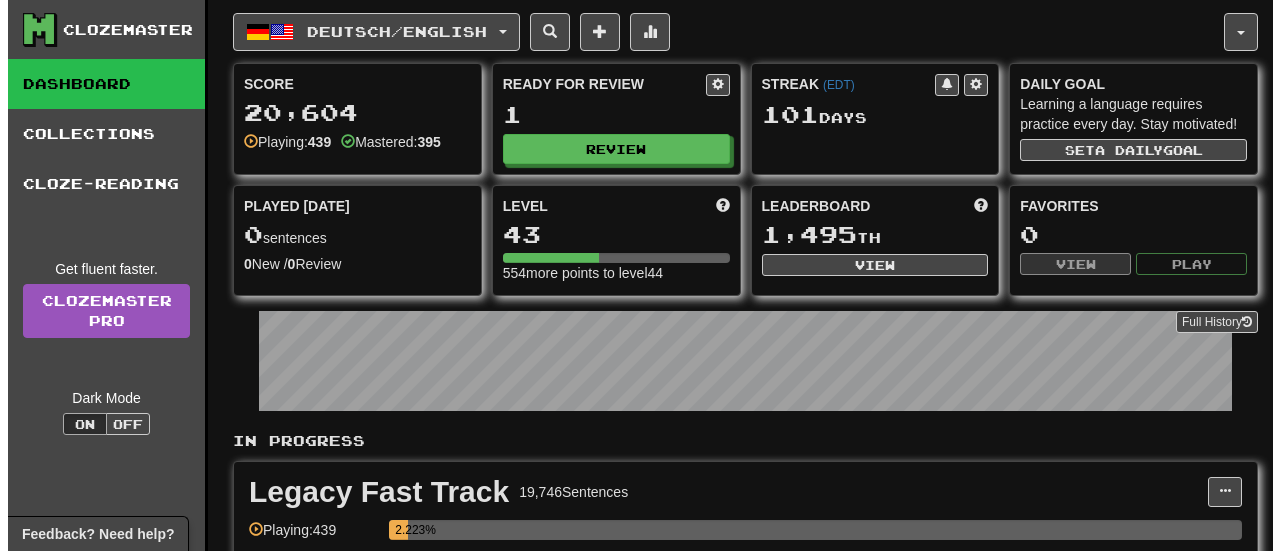scroll, scrollTop: 0, scrollLeft: 0, axis: both 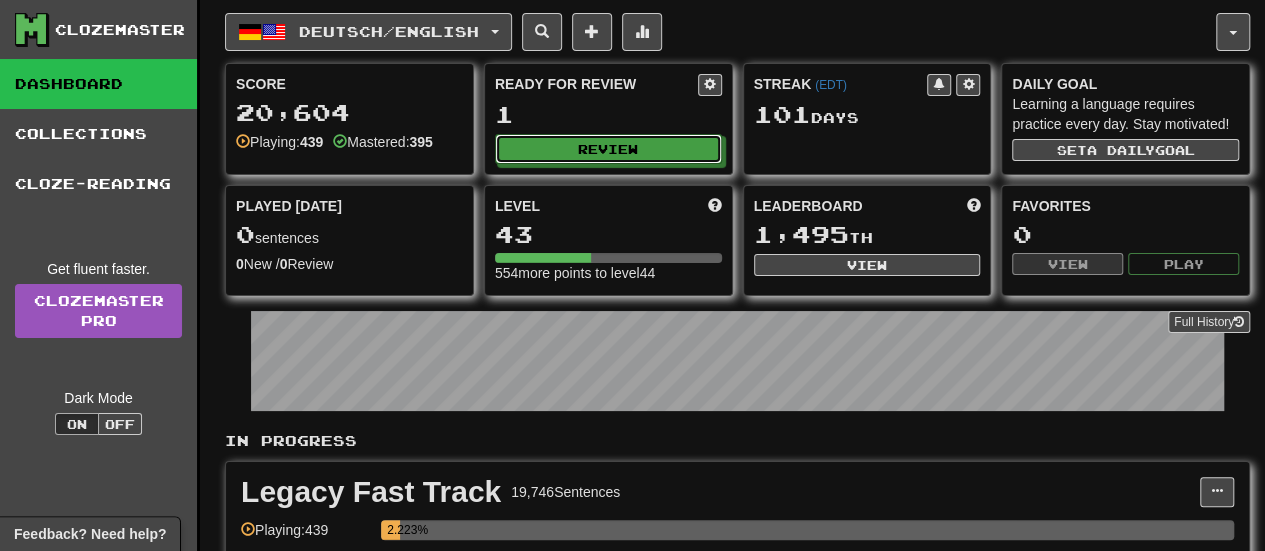 click on "Review" at bounding box center [608, 149] 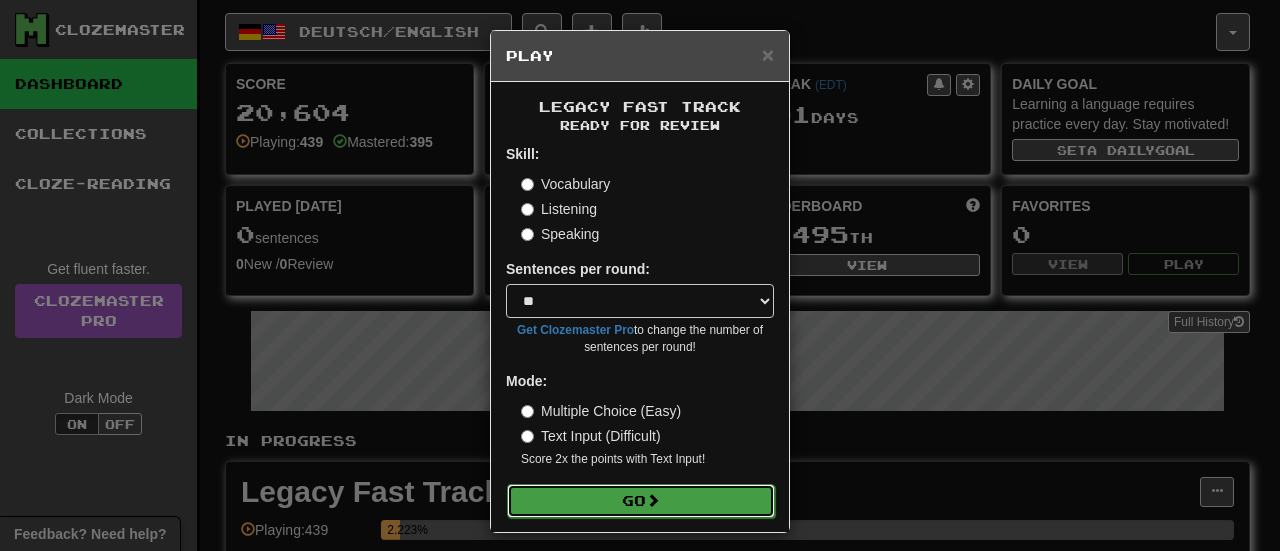 click on "Go" at bounding box center (641, 501) 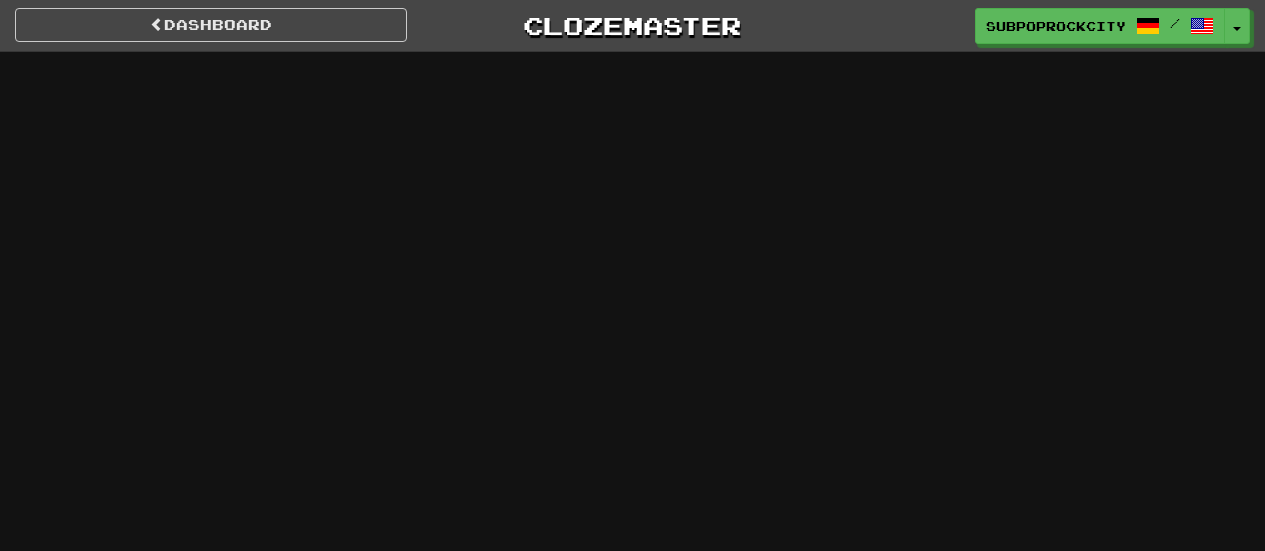 scroll, scrollTop: 0, scrollLeft: 0, axis: both 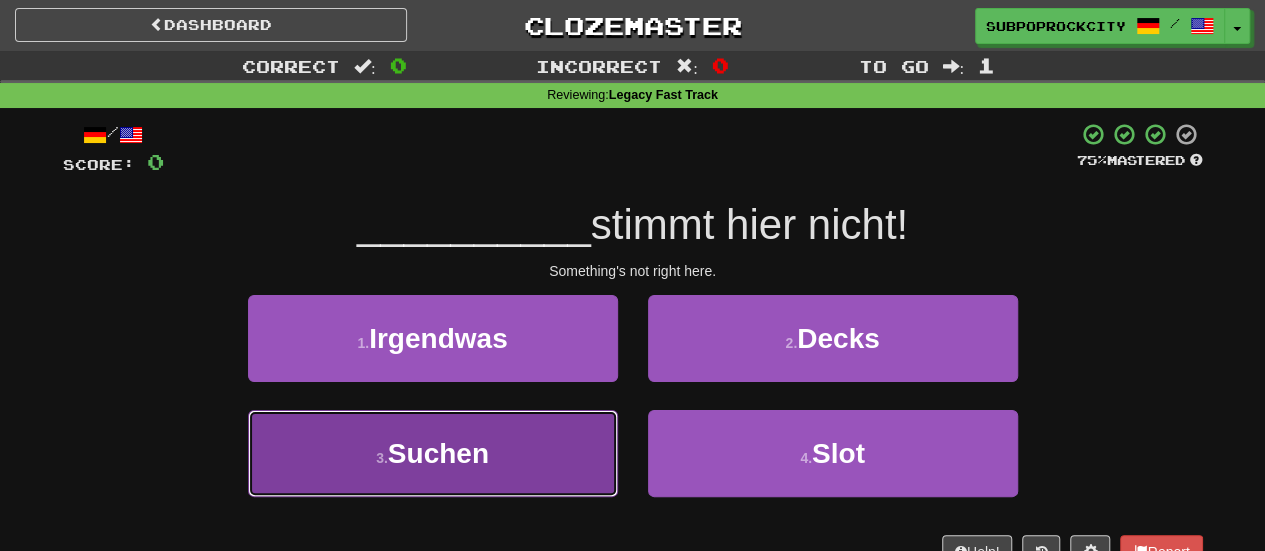 click on "3 .  Suchen" at bounding box center (433, 453) 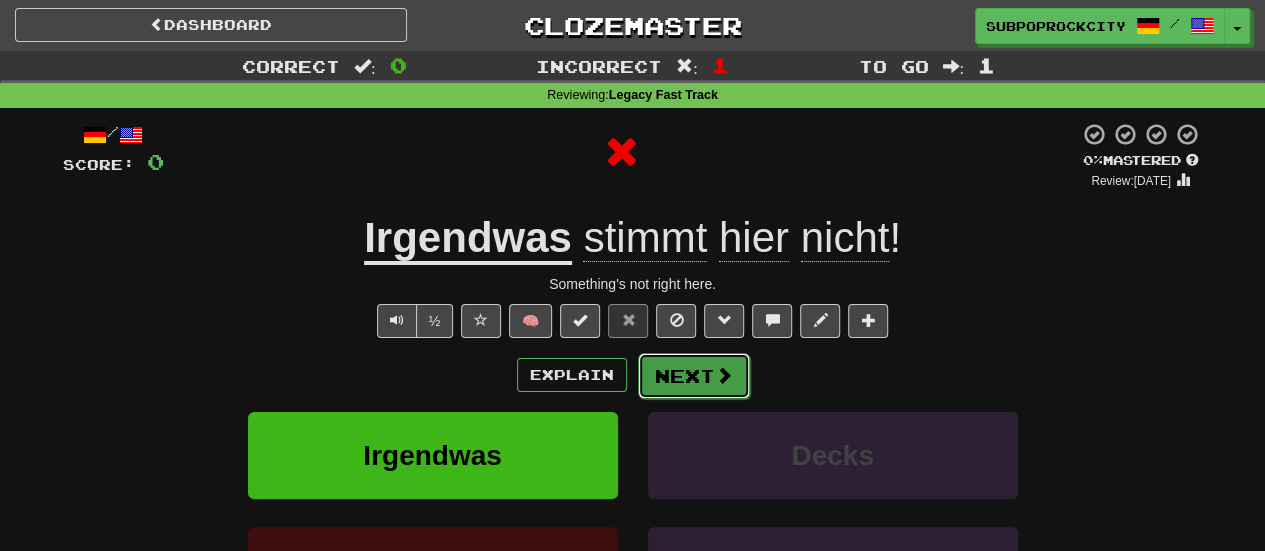 click on "Next" at bounding box center [694, 376] 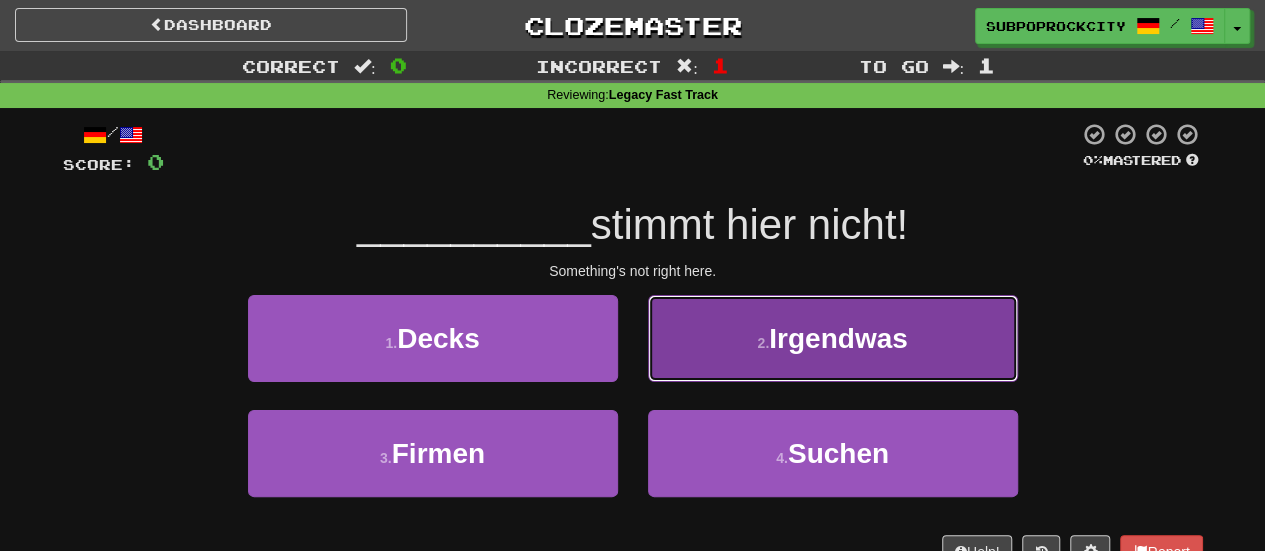 click on "2 .  Irgendwas" at bounding box center (833, 338) 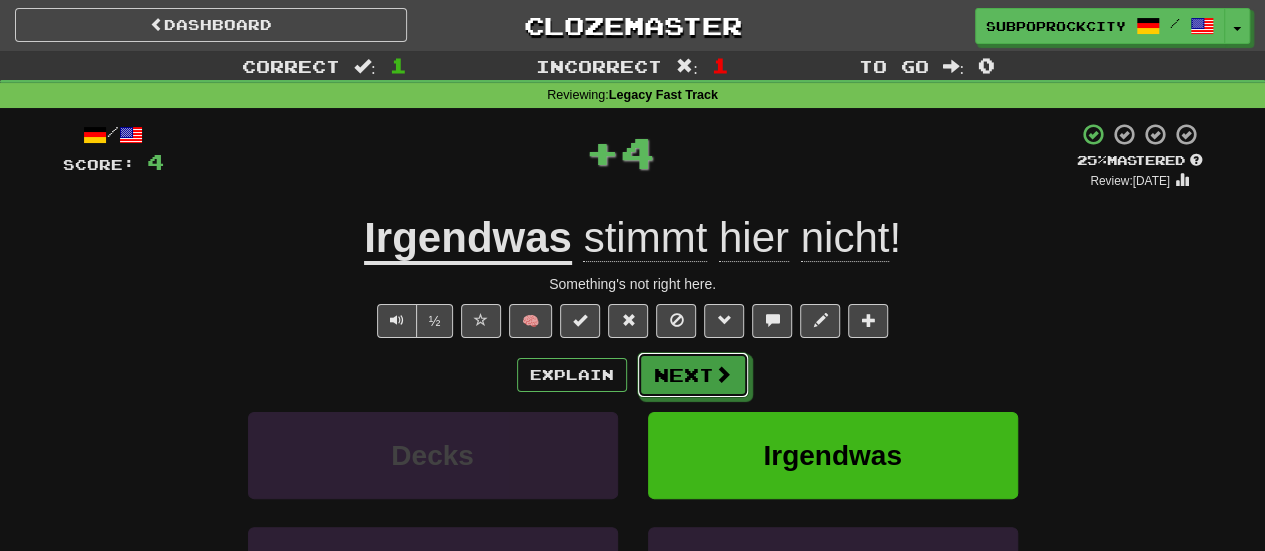 click on "Next" at bounding box center [693, 375] 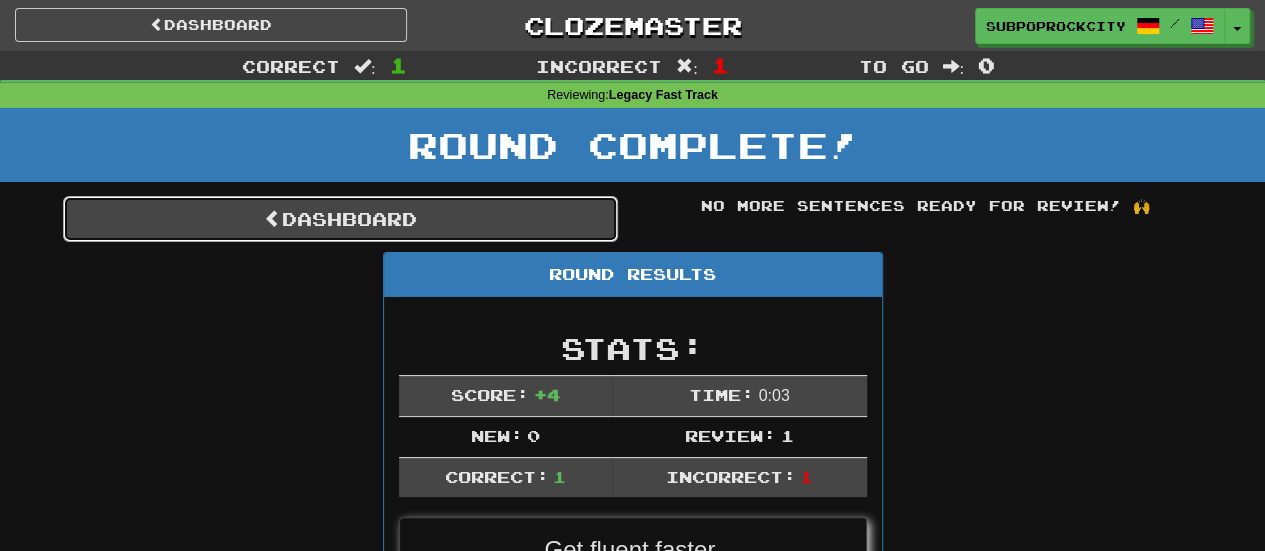 click on "Dashboard" at bounding box center (340, 219) 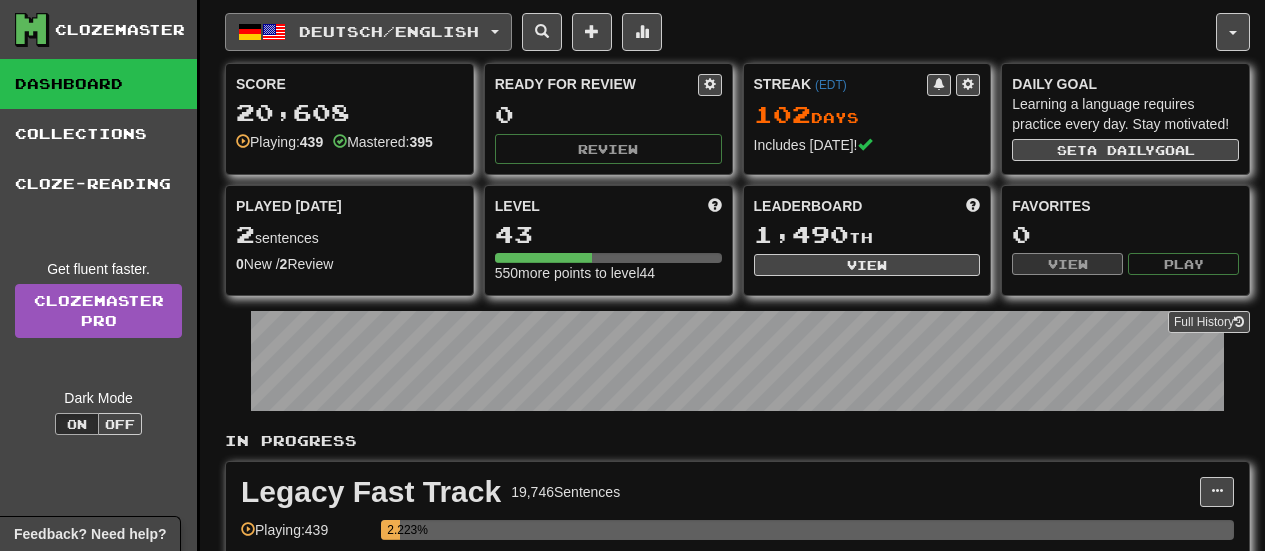click on "Deutsch  /  English" at bounding box center (368, 32) 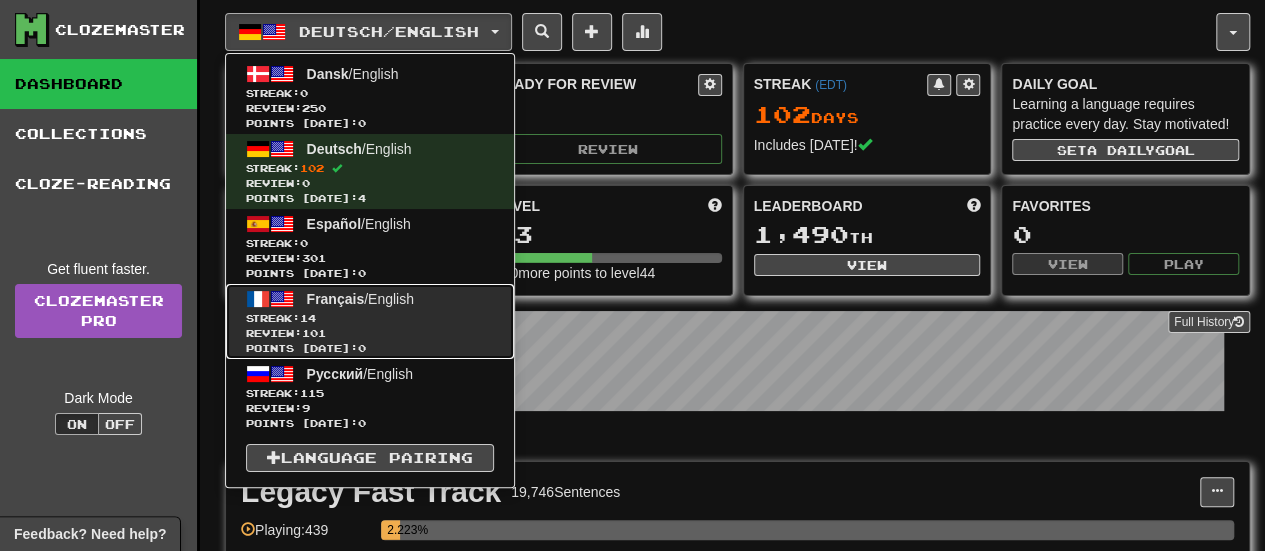 click on "Français  /  English Streak:  14   Review:  101 Points today:  0" at bounding box center [370, 321] 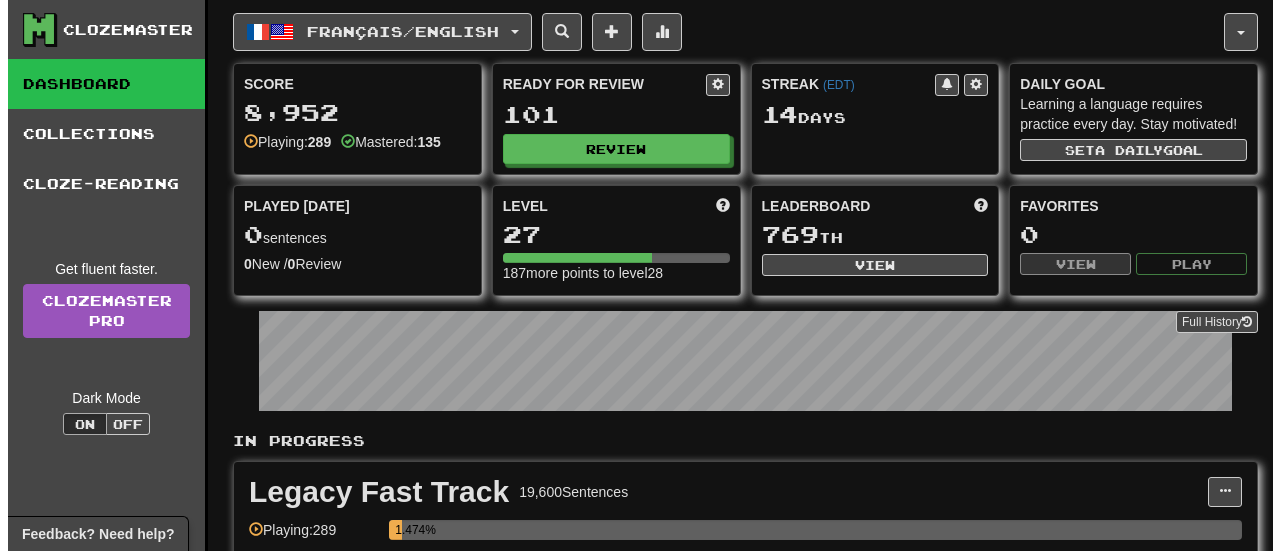 scroll, scrollTop: 0, scrollLeft: 0, axis: both 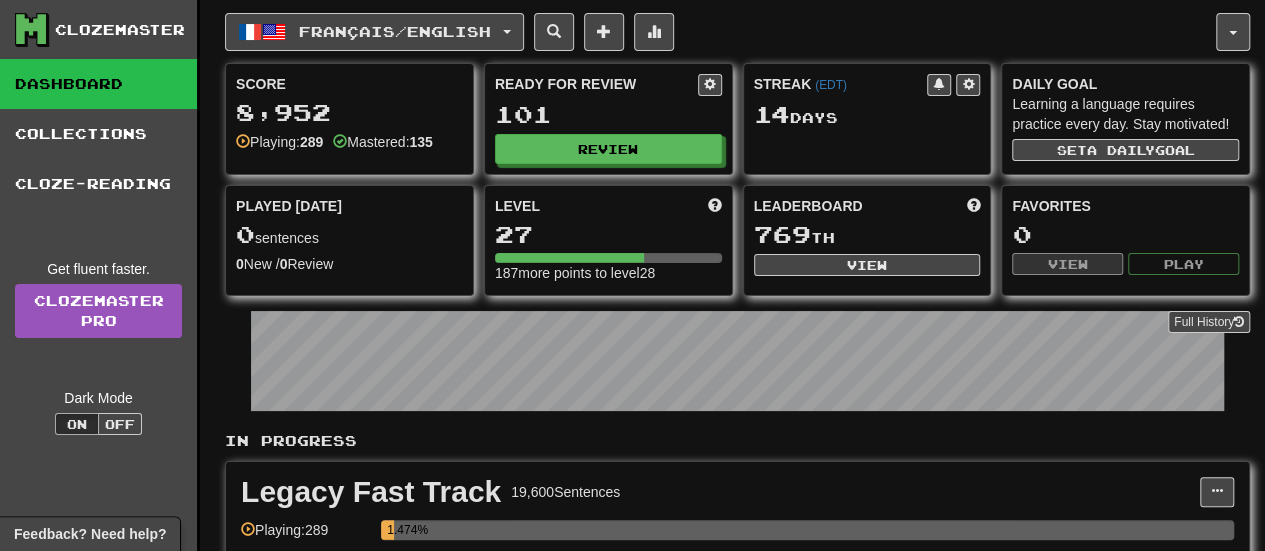 click on "Ready for Review 101   Review" at bounding box center [608, 119] 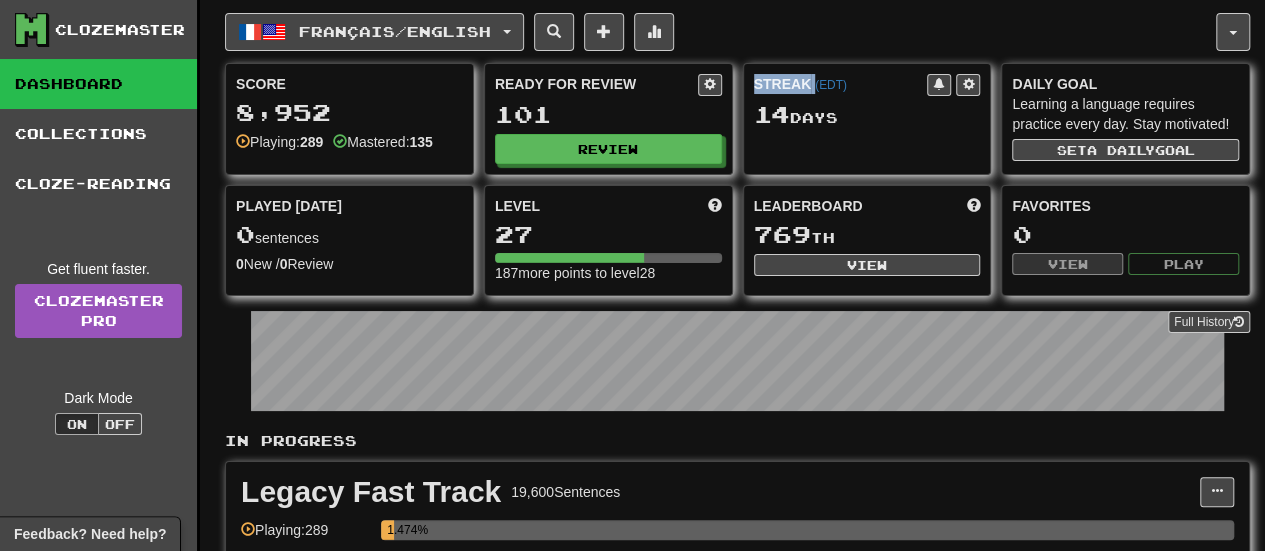 click on "Ready for Review 101   Review" at bounding box center (608, 119) 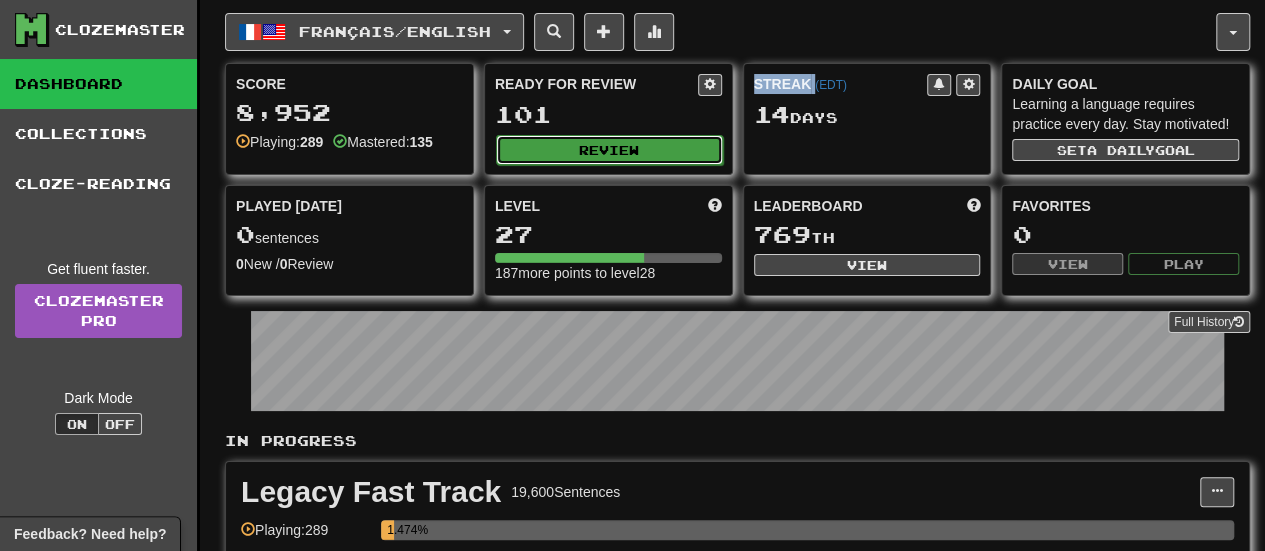 click on "Review" at bounding box center [609, 150] 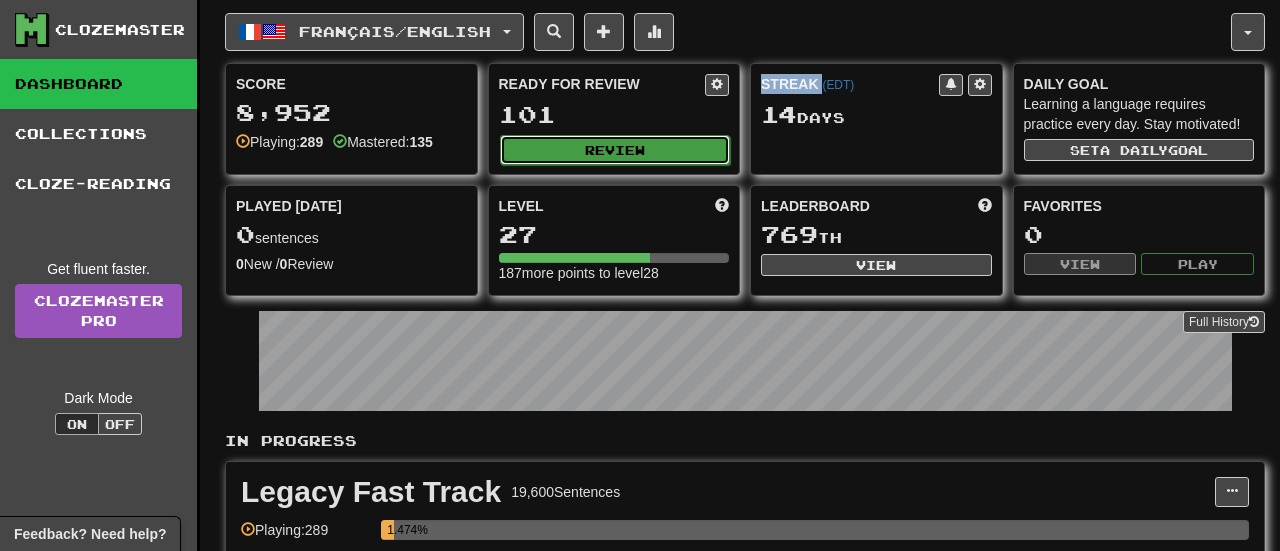 select on "**" 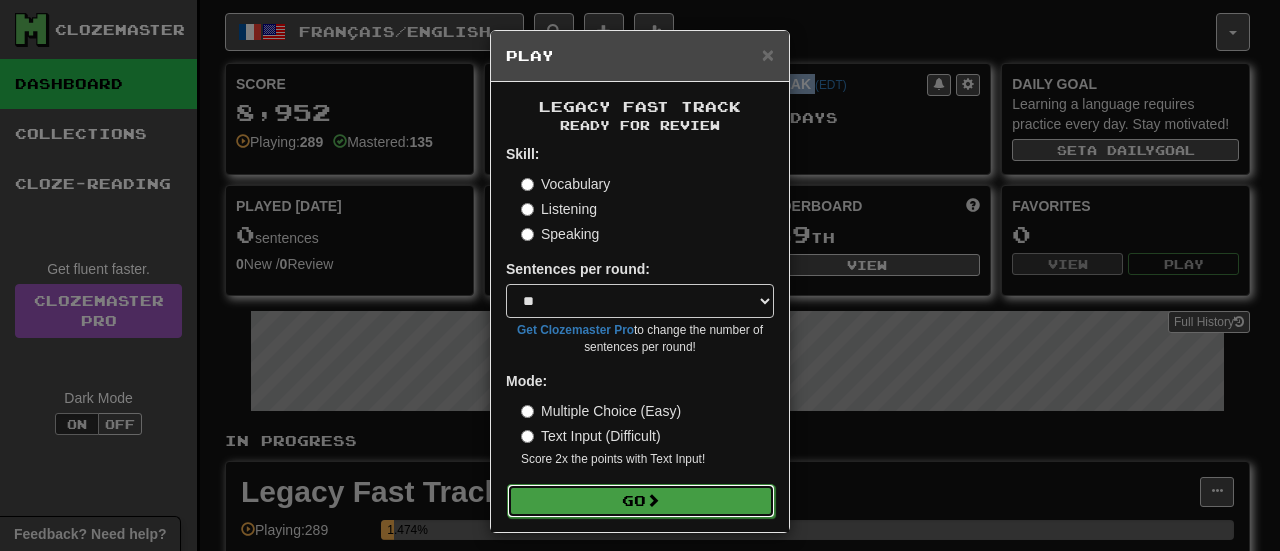 click on "Go" at bounding box center [641, 501] 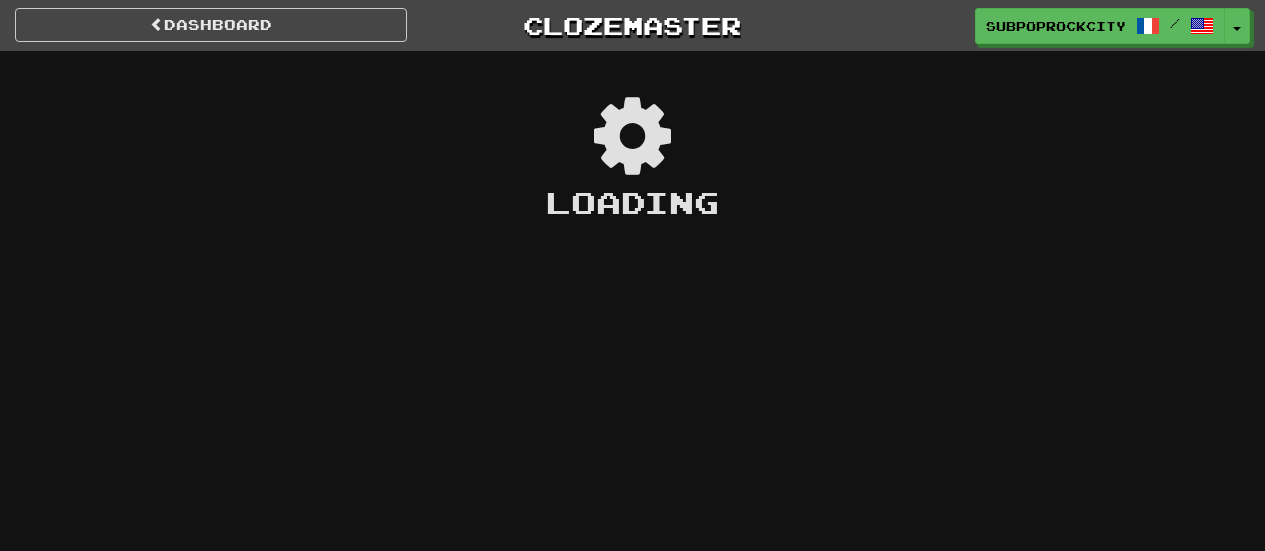 scroll, scrollTop: 0, scrollLeft: 0, axis: both 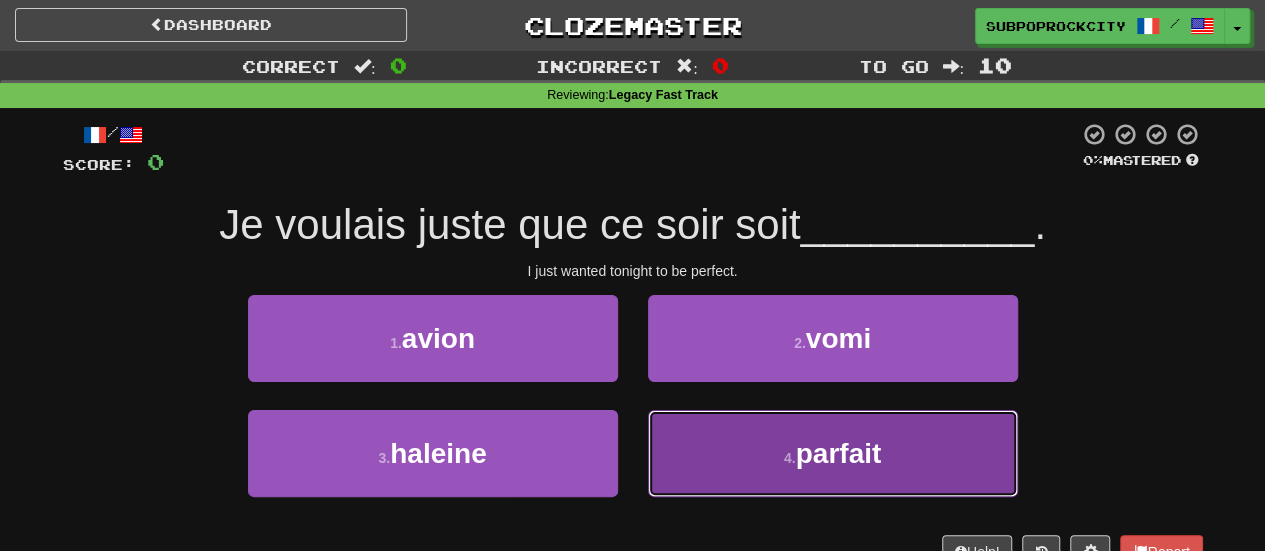 click on "4 .  parfait" at bounding box center [833, 453] 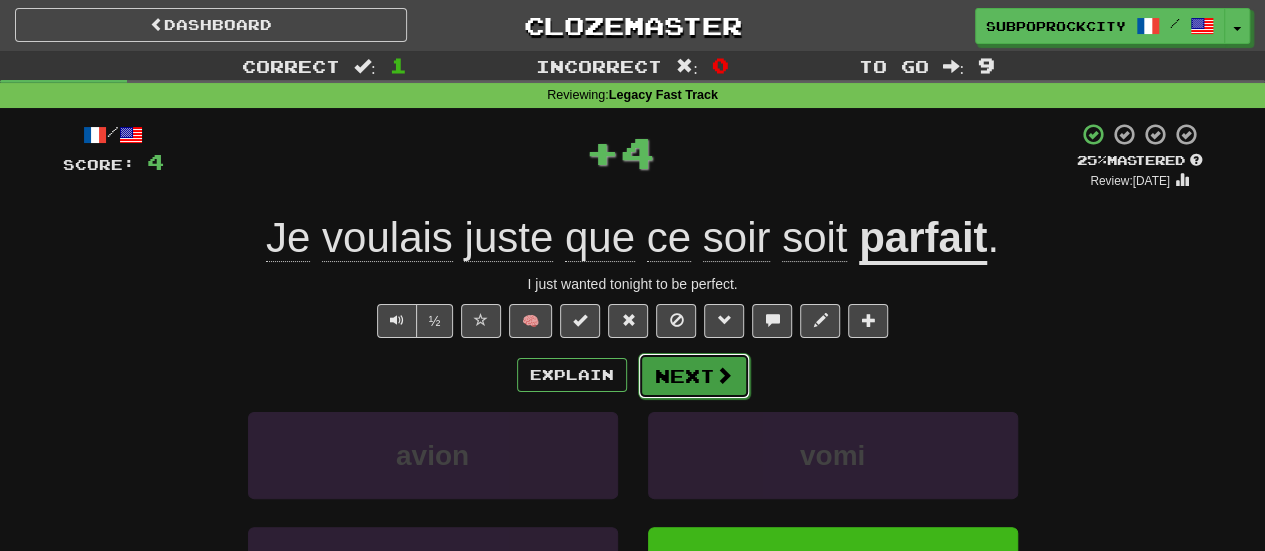 click on "Next" at bounding box center [694, 376] 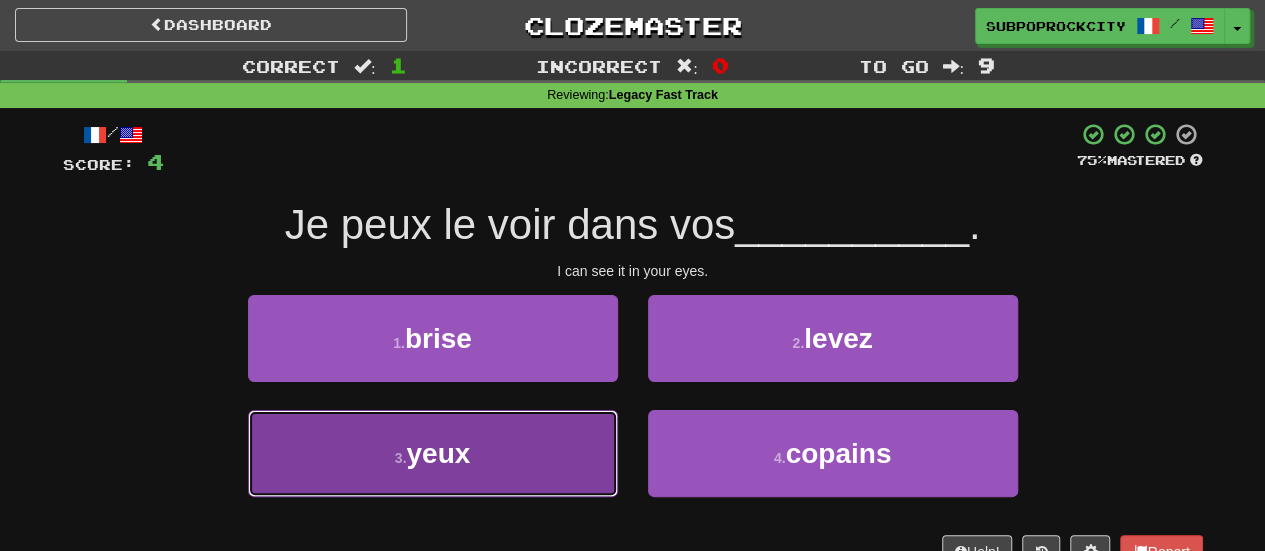 click on "3 .  yeux" at bounding box center [433, 453] 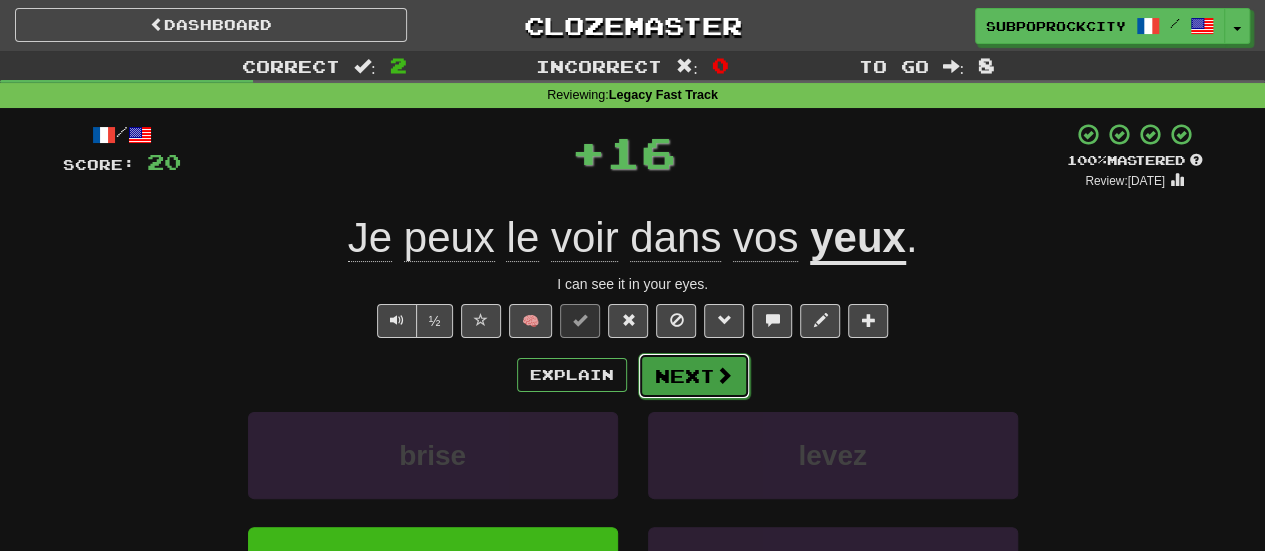 click on "Next" at bounding box center (694, 376) 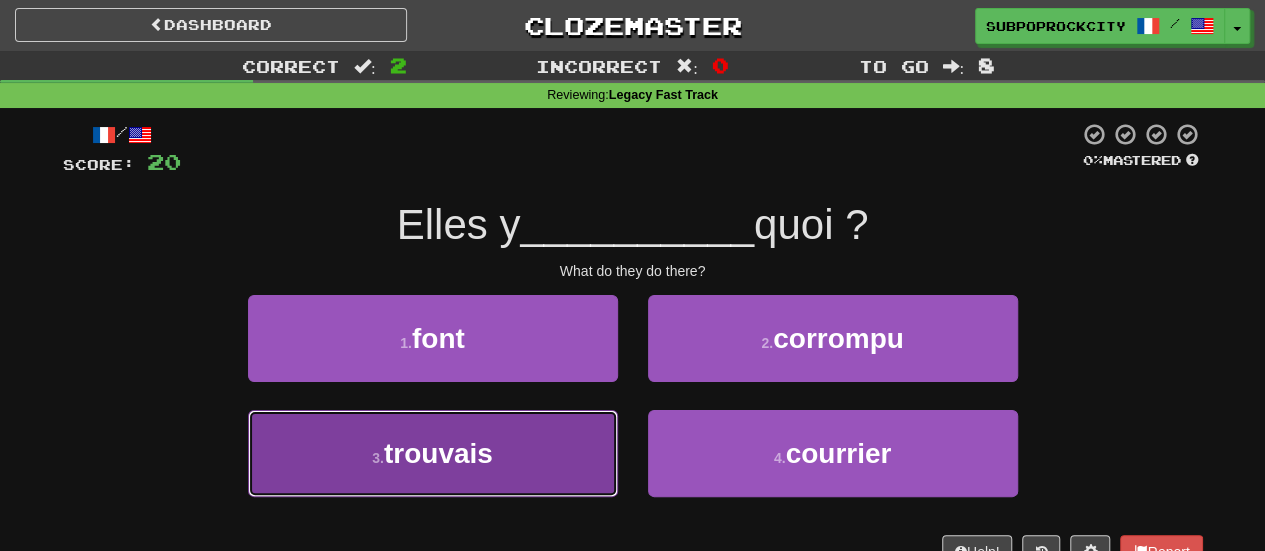click on "3 .  trouvais" at bounding box center (433, 453) 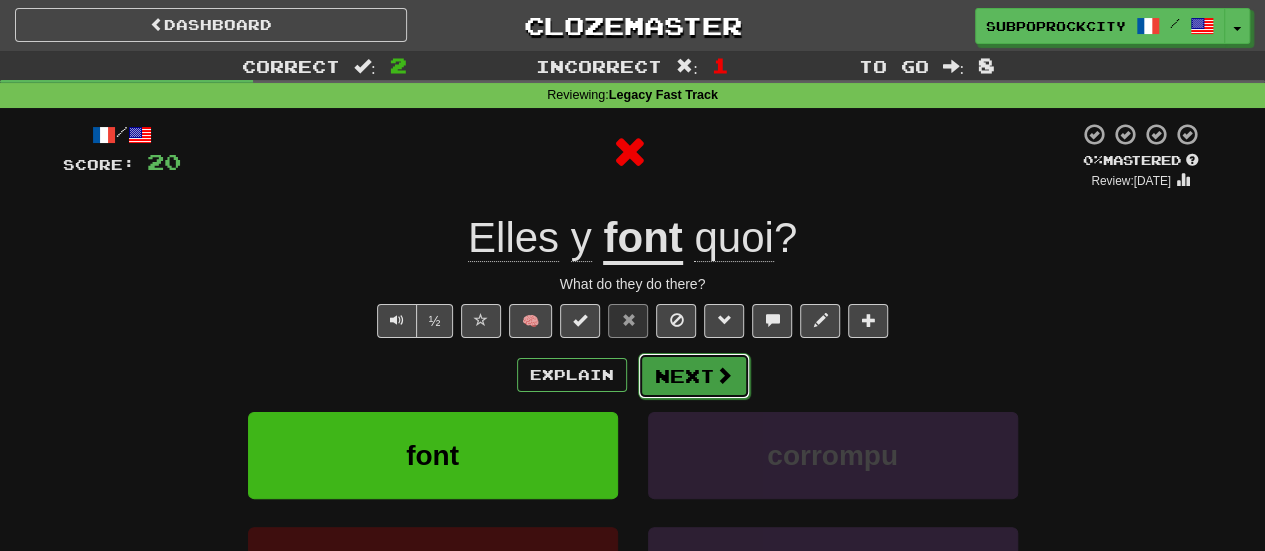 click on "Next" at bounding box center (694, 376) 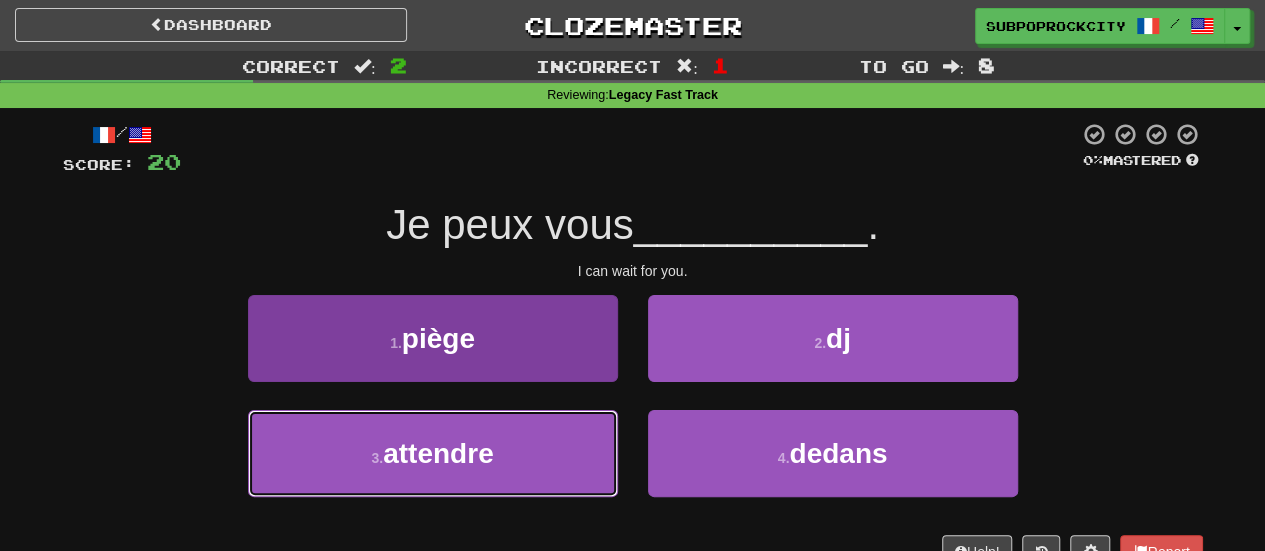 click on "3 .  attendre" at bounding box center (433, 453) 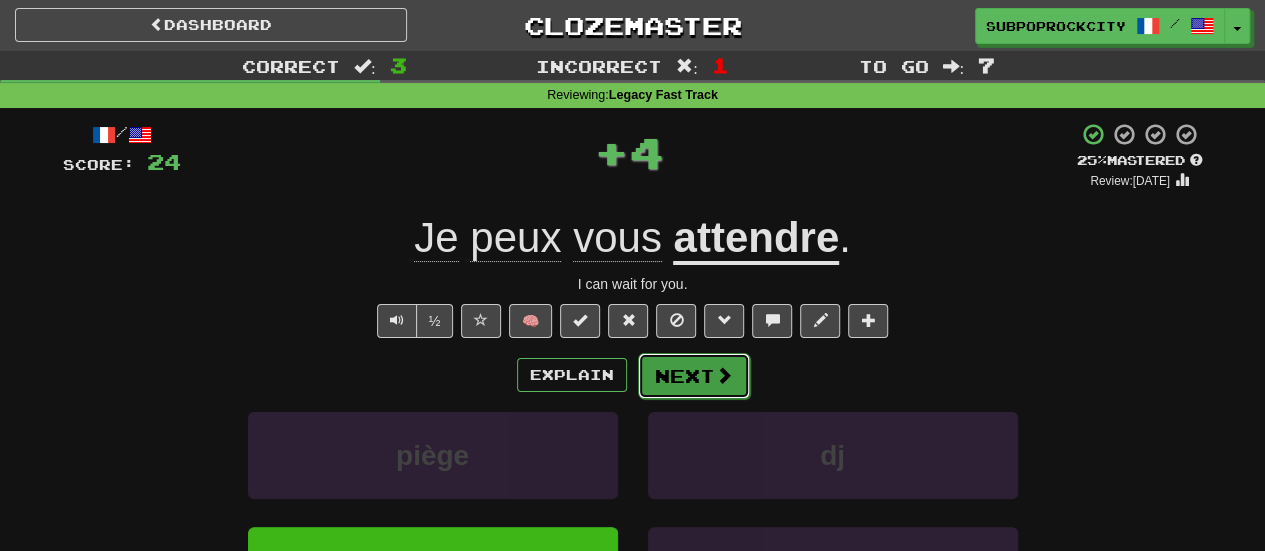 click on "Next" at bounding box center (694, 376) 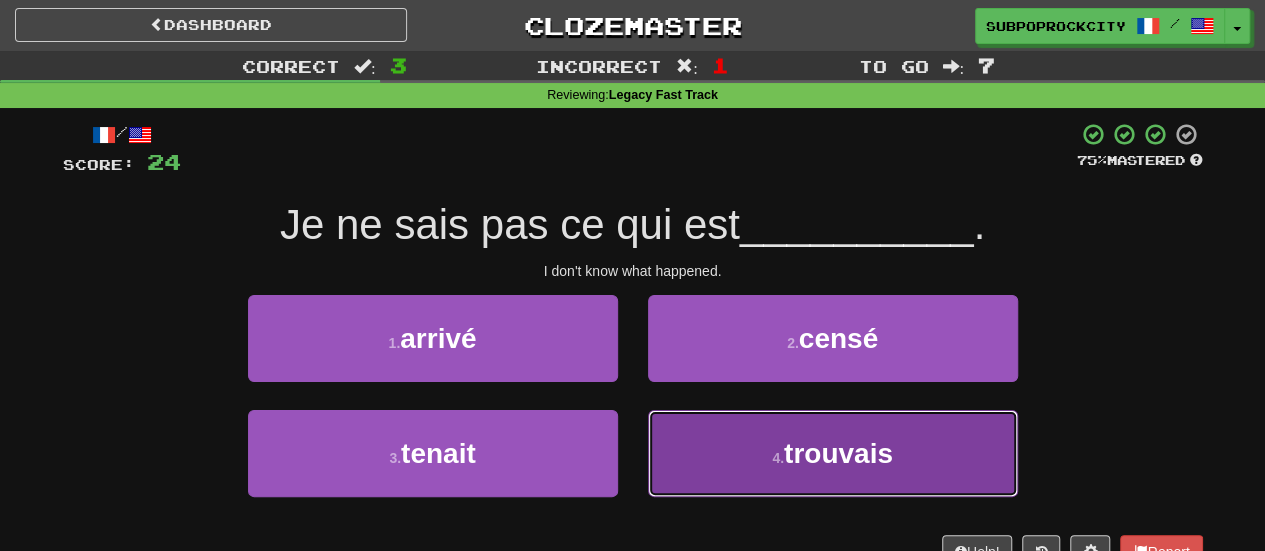 click on "4 .  trouvais" at bounding box center (833, 453) 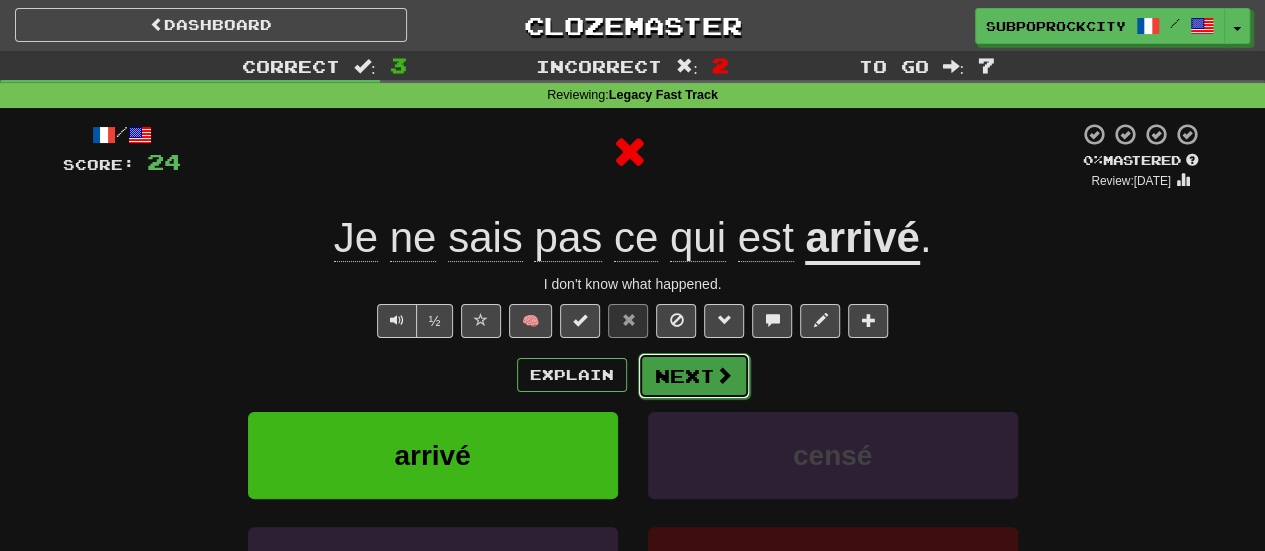 click on "Next" at bounding box center [694, 376] 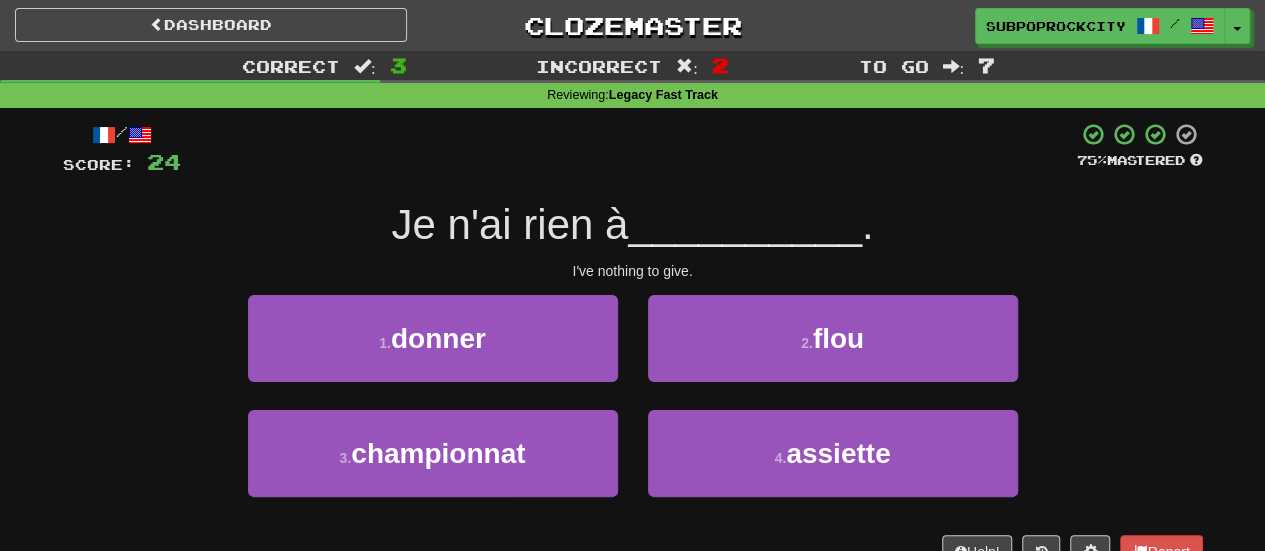 click on "1 .  donner" at bounding box center (433, 352) 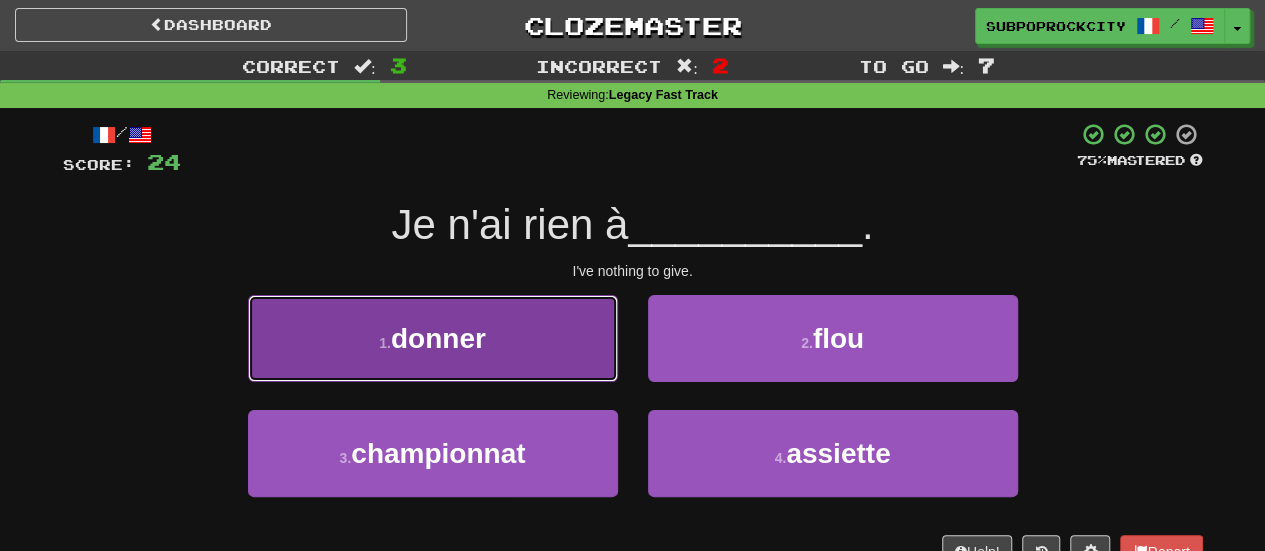 click on "1 .  donner" at bounding box center [433, 338] 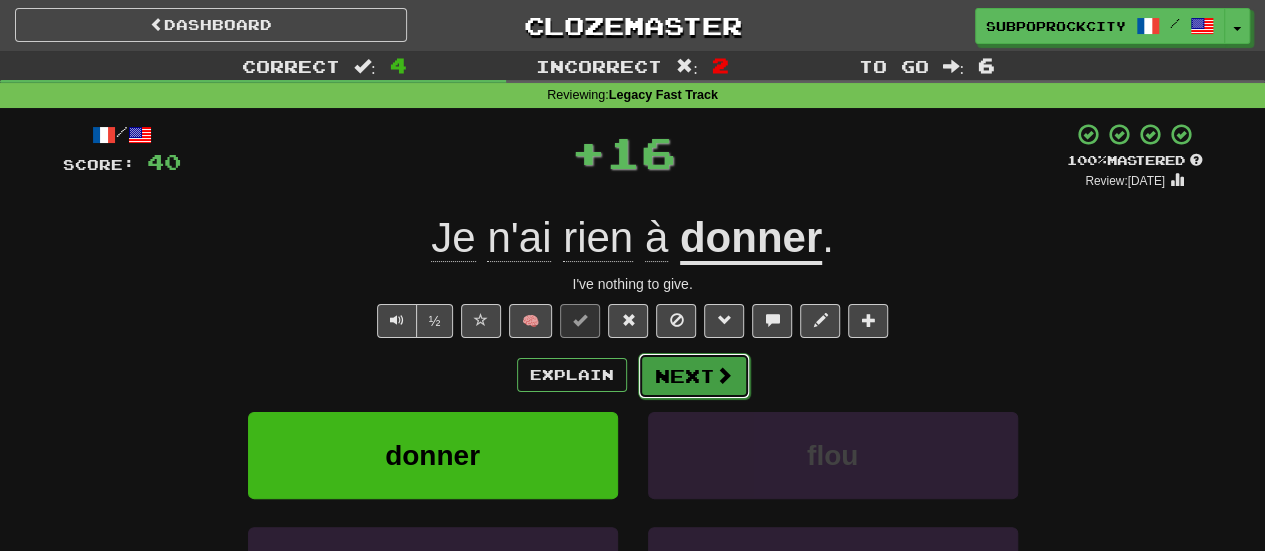 click on "Next" at bounding box center (694, 376) 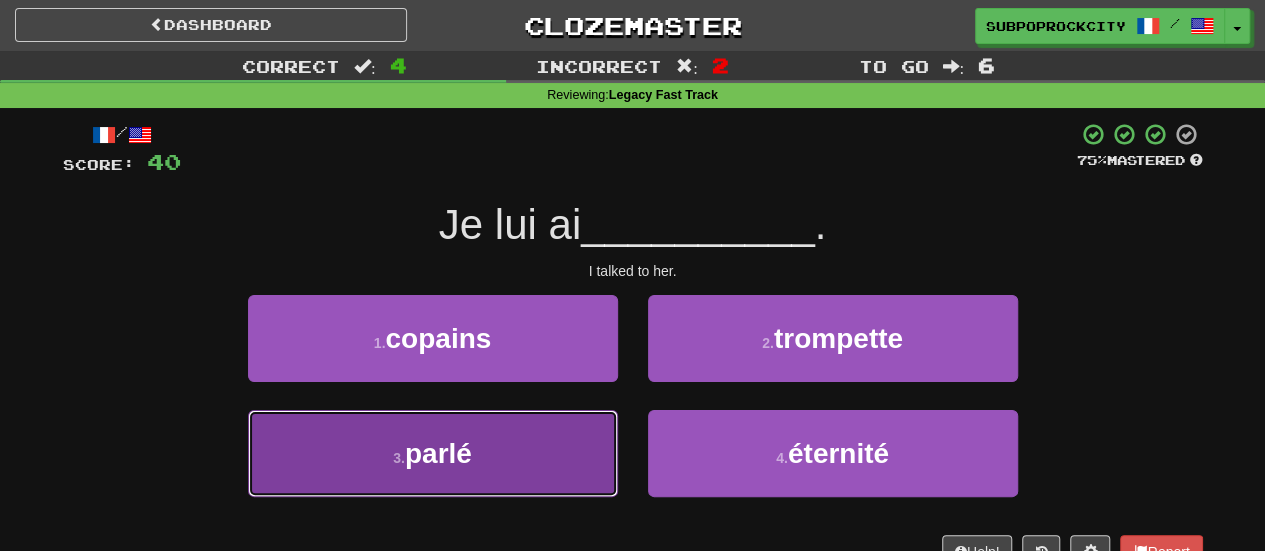 click on "3 .  parlé" at bounding box center [433, 453] 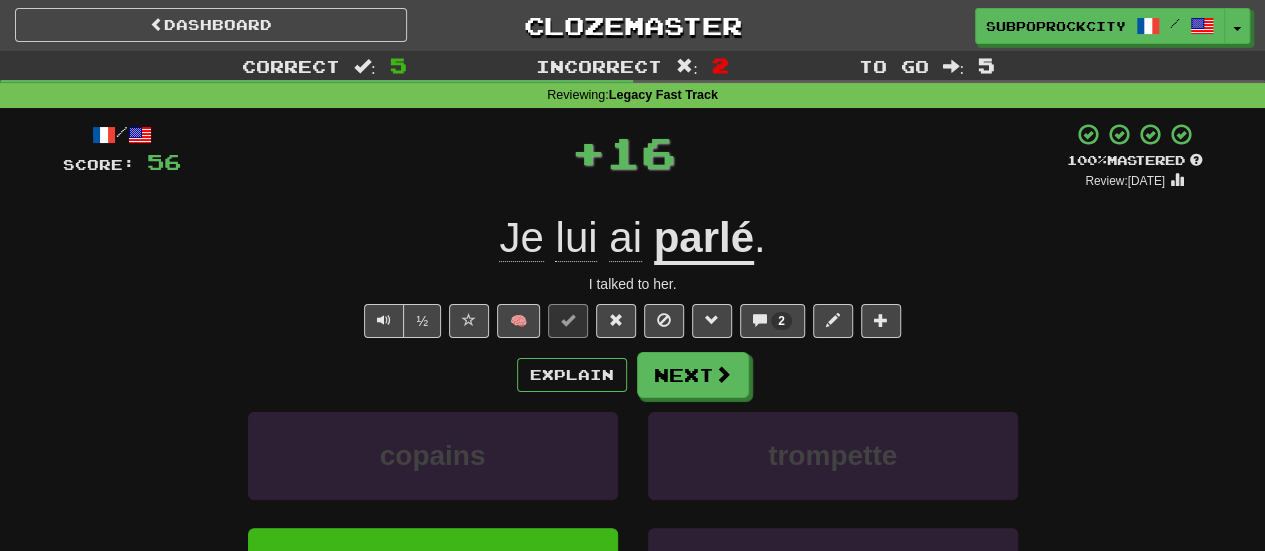 click on "Explain Next copains trompette parlé éternité Learn more: copains trompette parlé éternité" at bounding box center [633, 512] 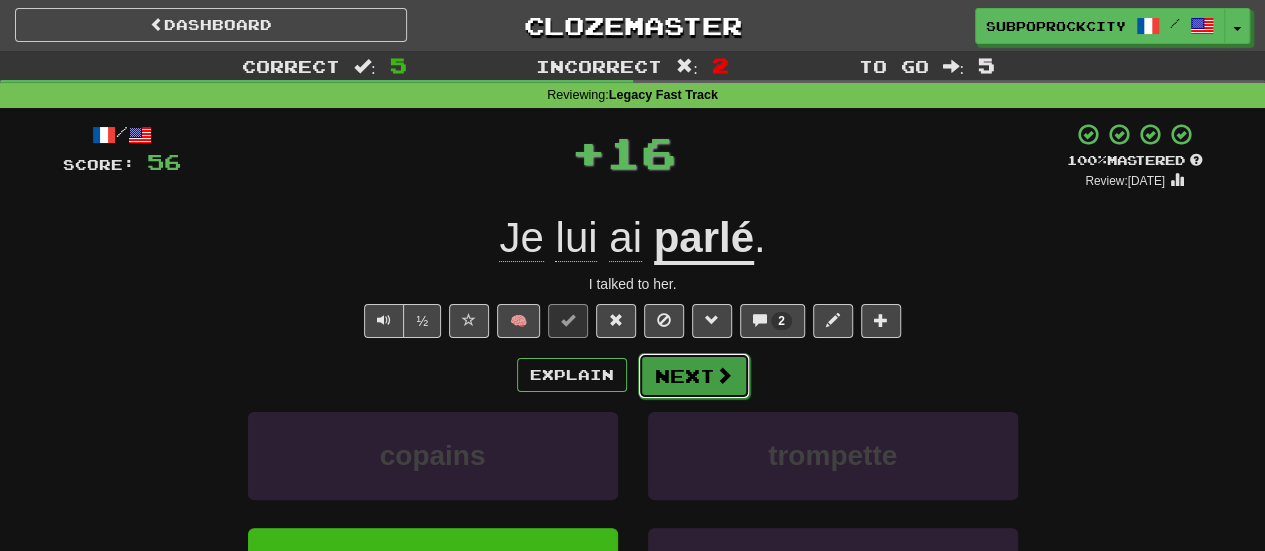 click on "Next" at bounding box center (694, 376) 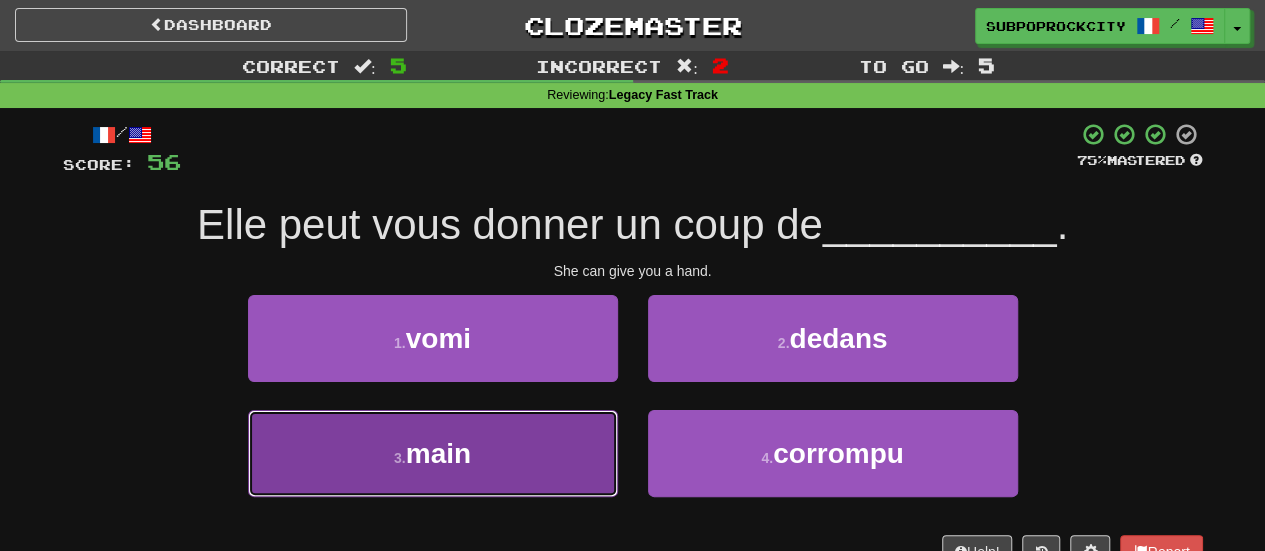 click on "3 .  main" at bounding box center (433, 453) 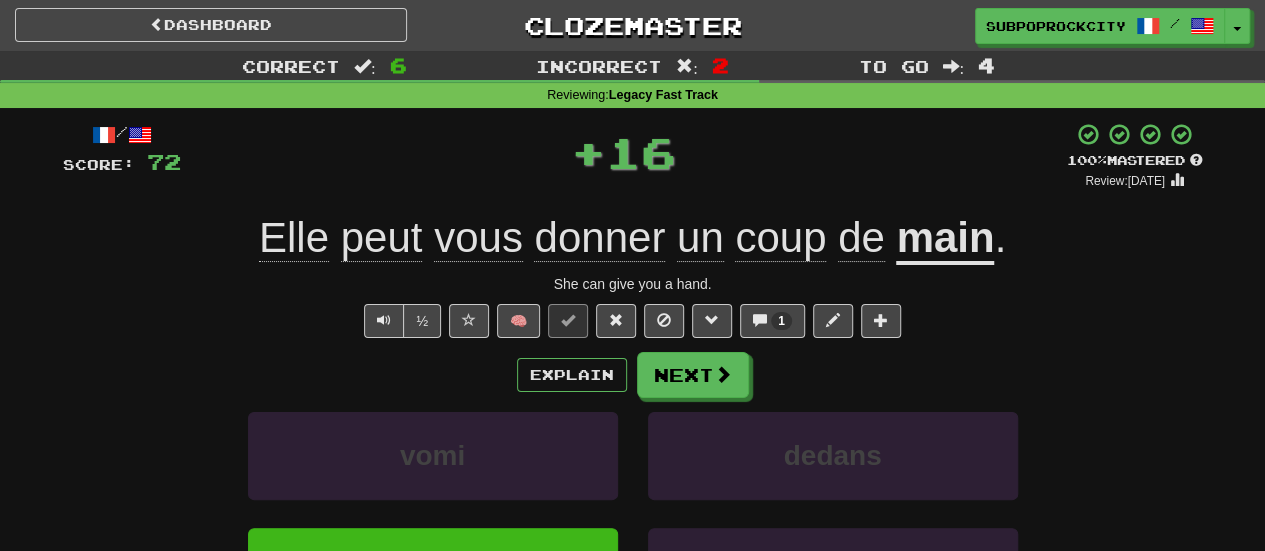 click on "Explain Next vomi dedans main corrompu Learn more: vomi dedans main corrompu" at bounding box center [633, 512] 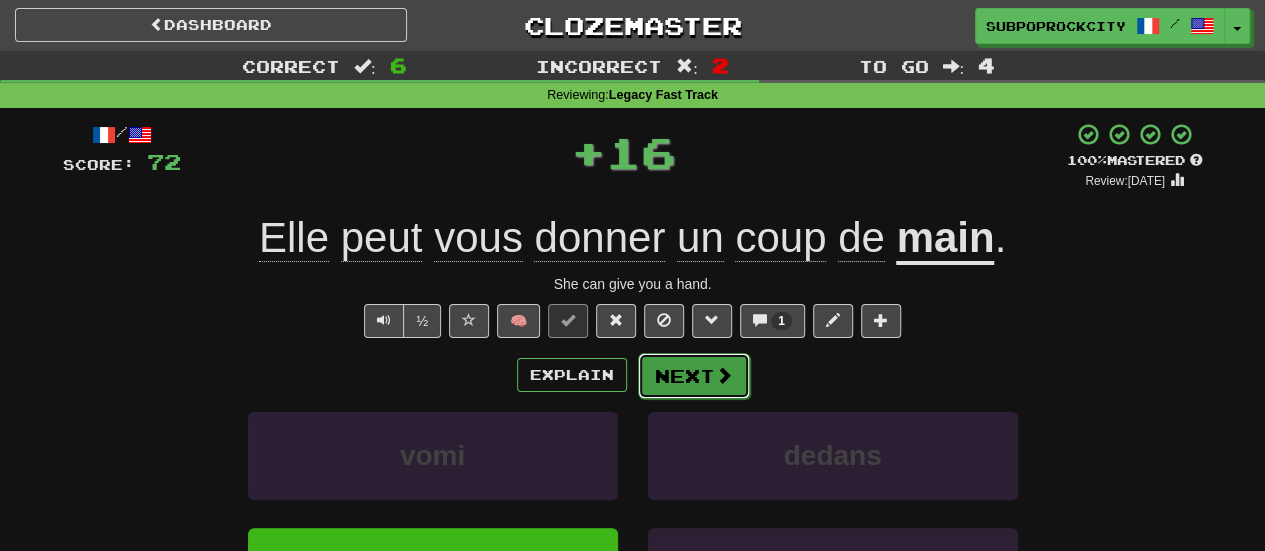 click on "Next" at bounding box center [694, 376] 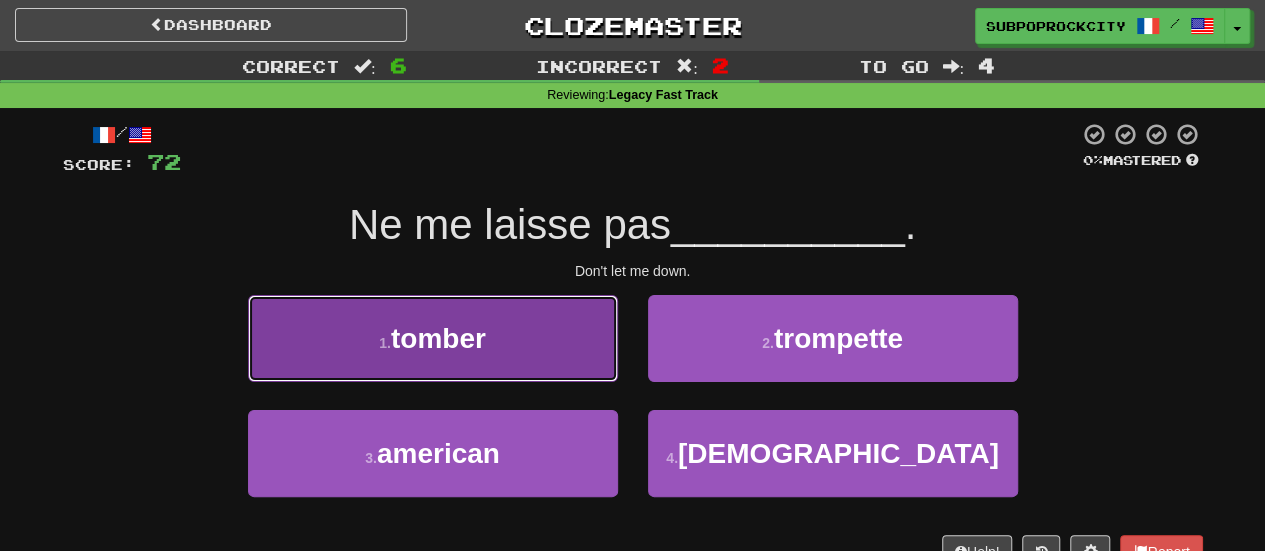 click on "1 .  tomber" at bounding box center [433, 338] 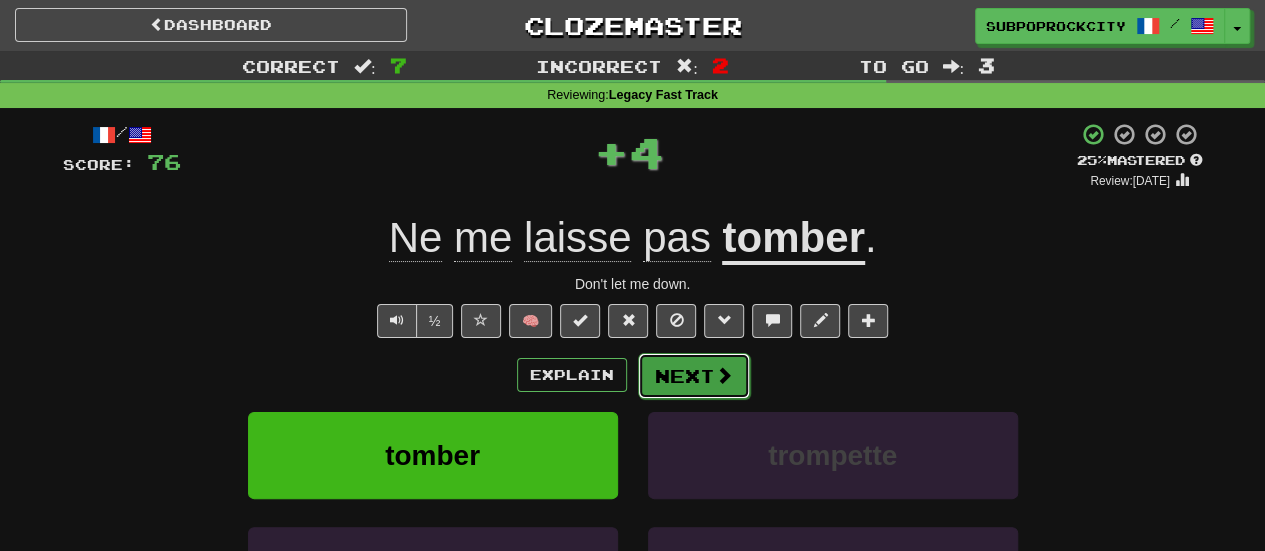 drag, startPoint x: 570, startPoint y: 361, endPoint x: 679, endPoint y: 381, distance: 110.81967 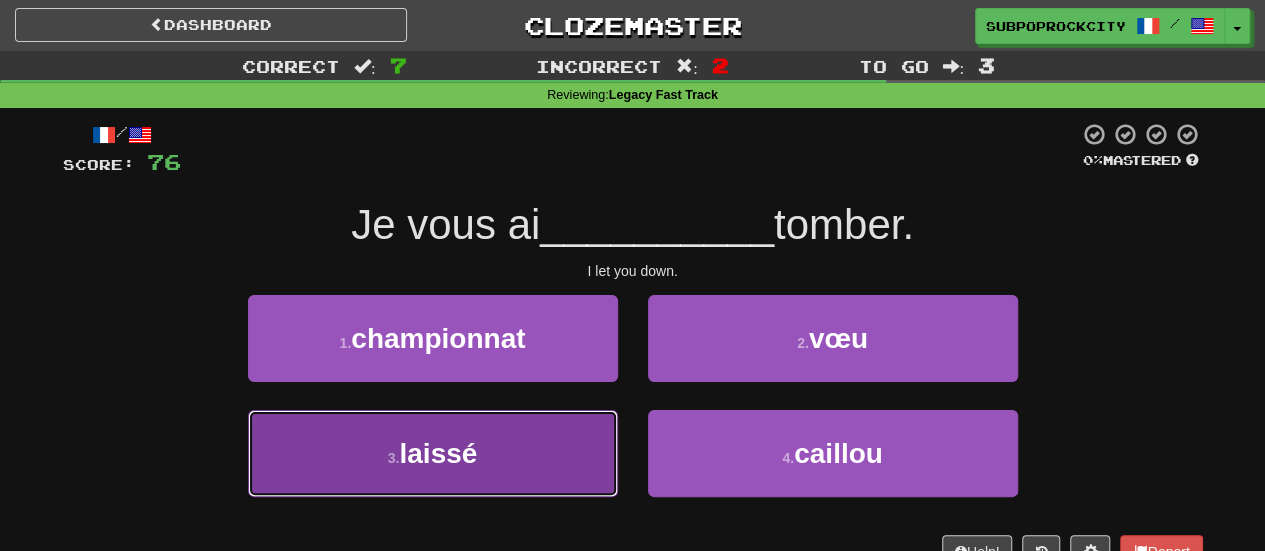 click on "3 .  laissé" at bounding box center (433, 453) 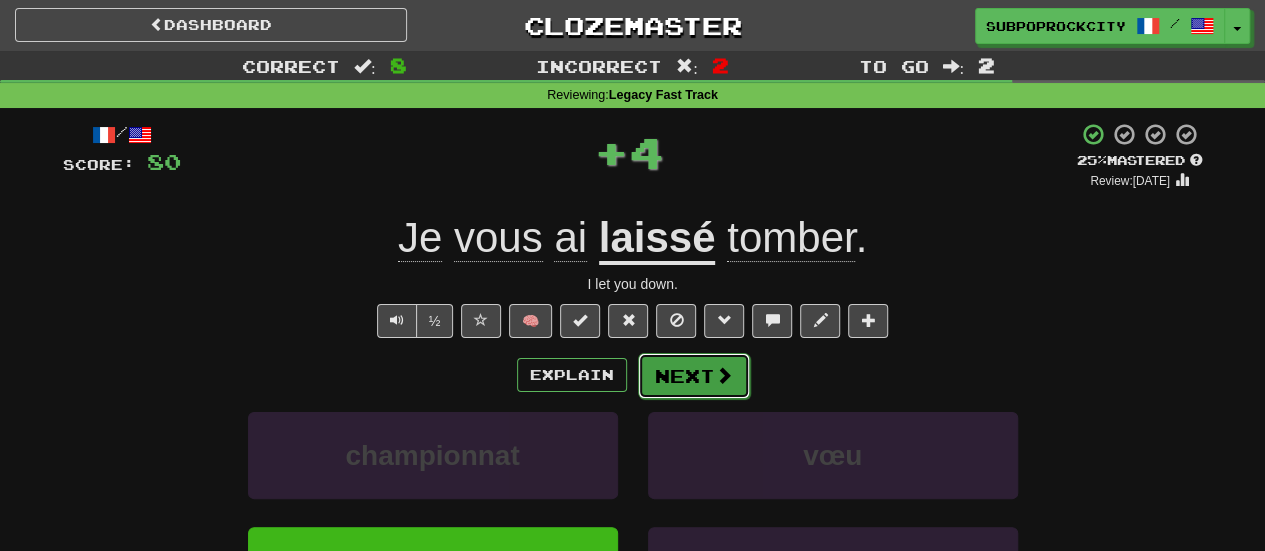 click on "Next" at bounding box center (694, 376) 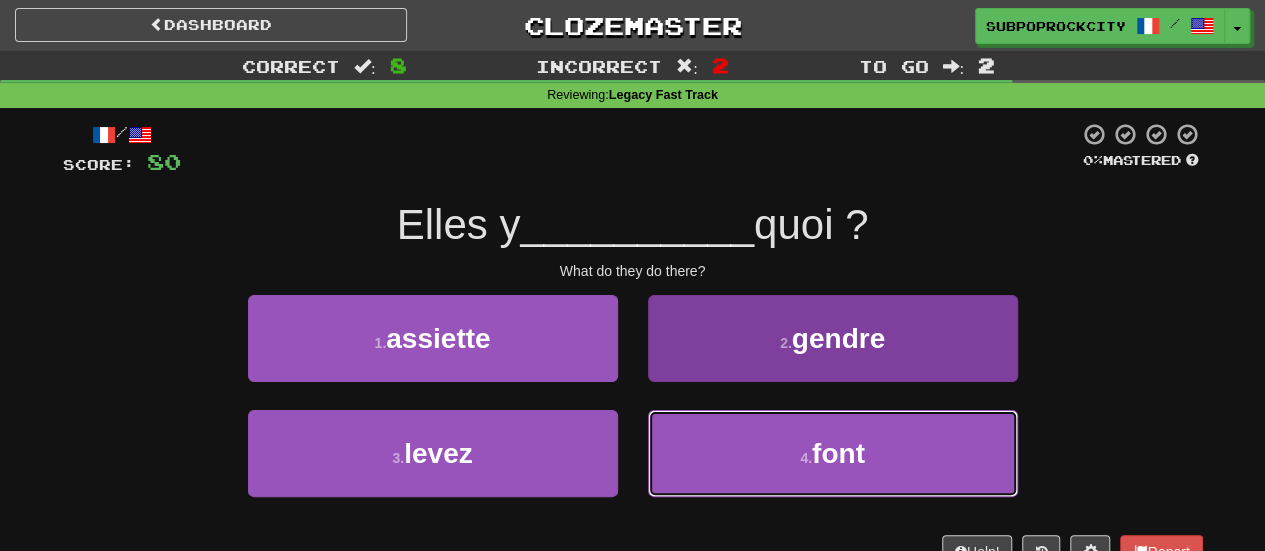 click on "4 .  font" at bounding box center [833, 453] 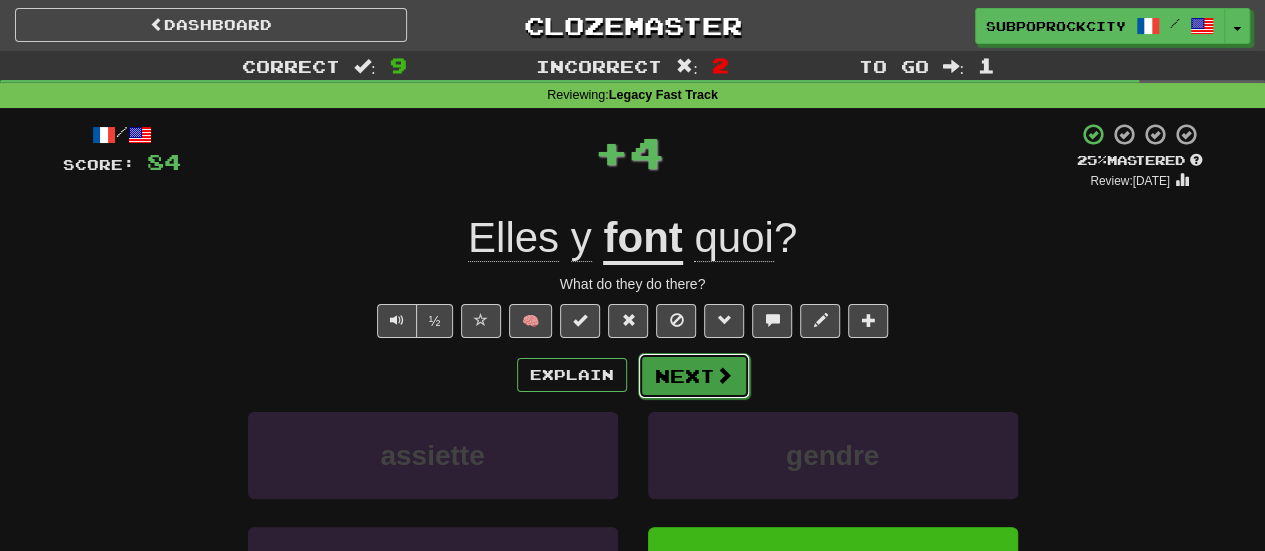 click on "Next" at bounding box center (694, 376) 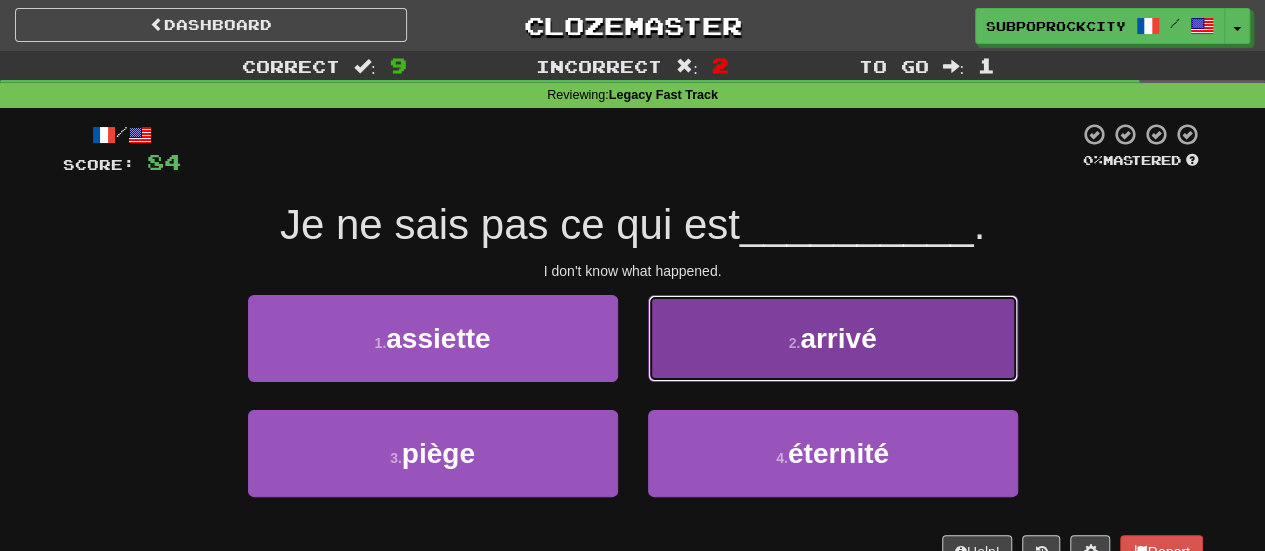 click on "2 .  arrivé" at bounding box center [833, 338] 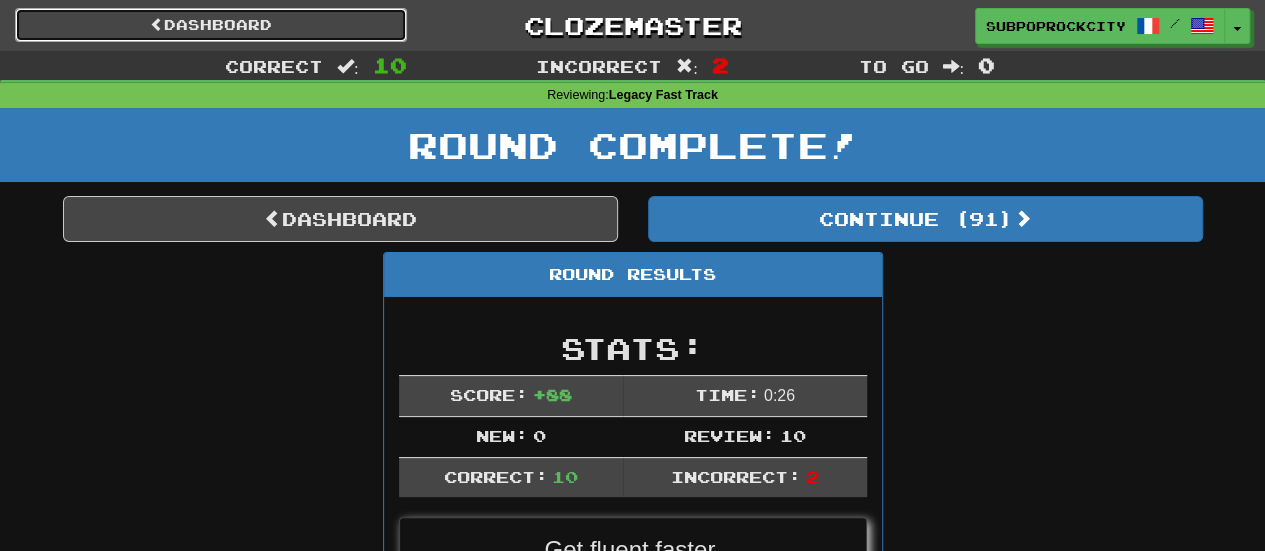 click on "Dashboard" at bounding box center [211, 25] 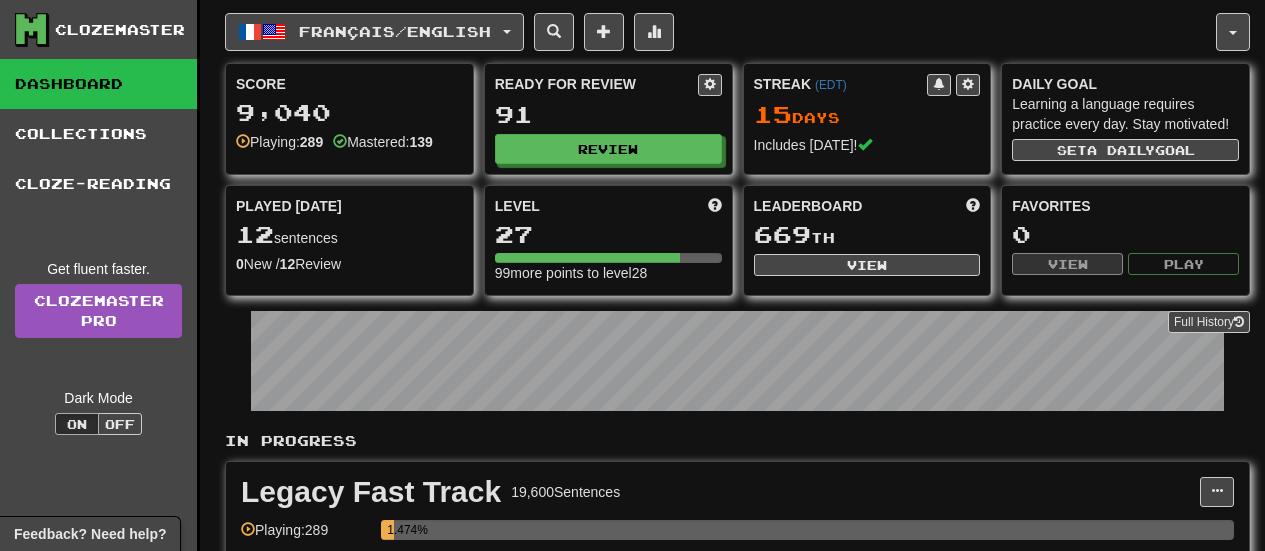 scroll, scrollTop: 0, scrollLeft: 0, axis: both 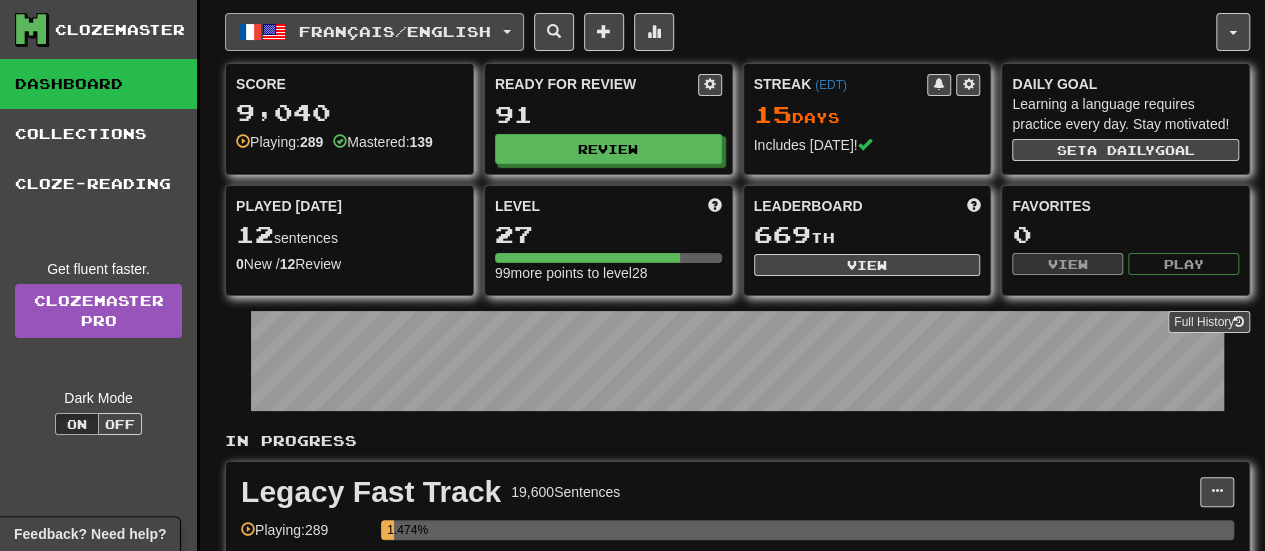 click on "Français  /  English" at bounding box center [374, 32] 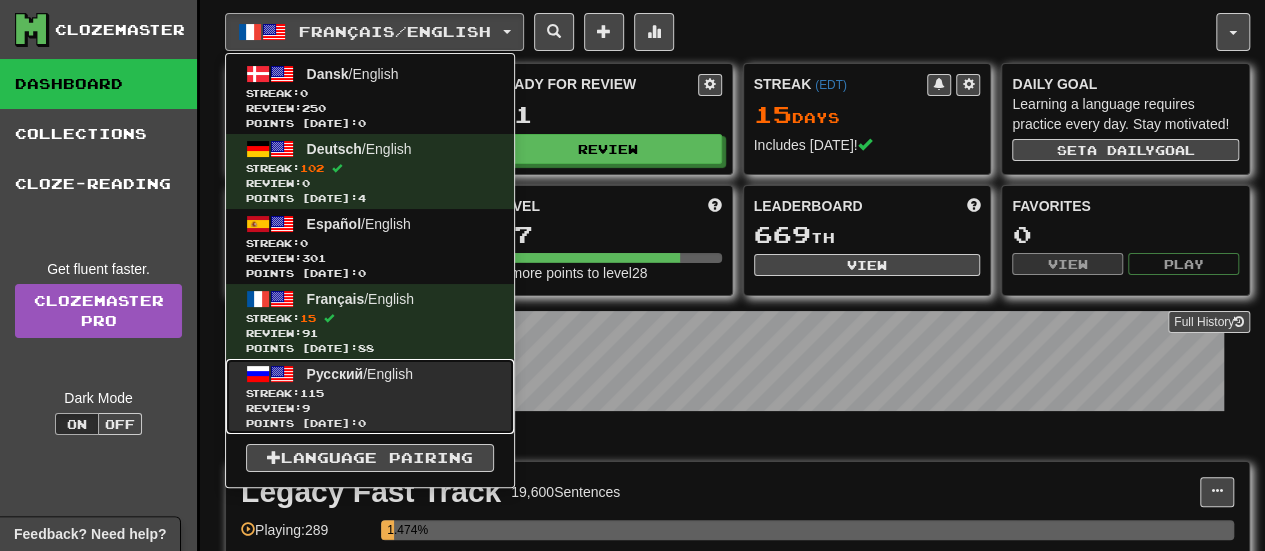 click on "Русский  /  English" at bounding box center (360, 374) 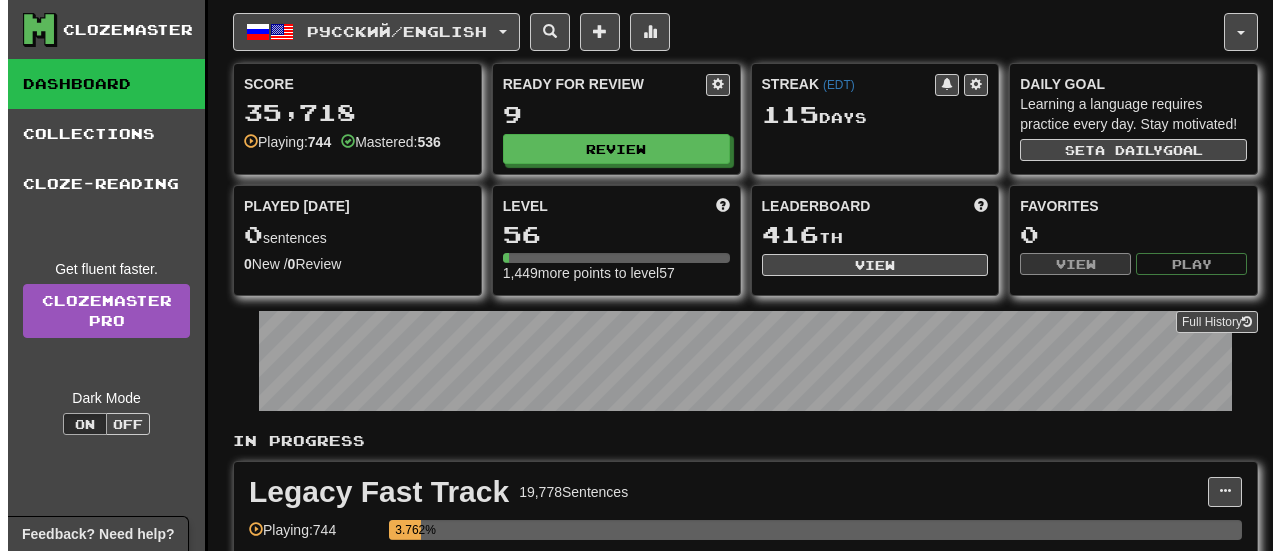 scroll, scrollTop: 0, scrollLeft: 0, axis: both 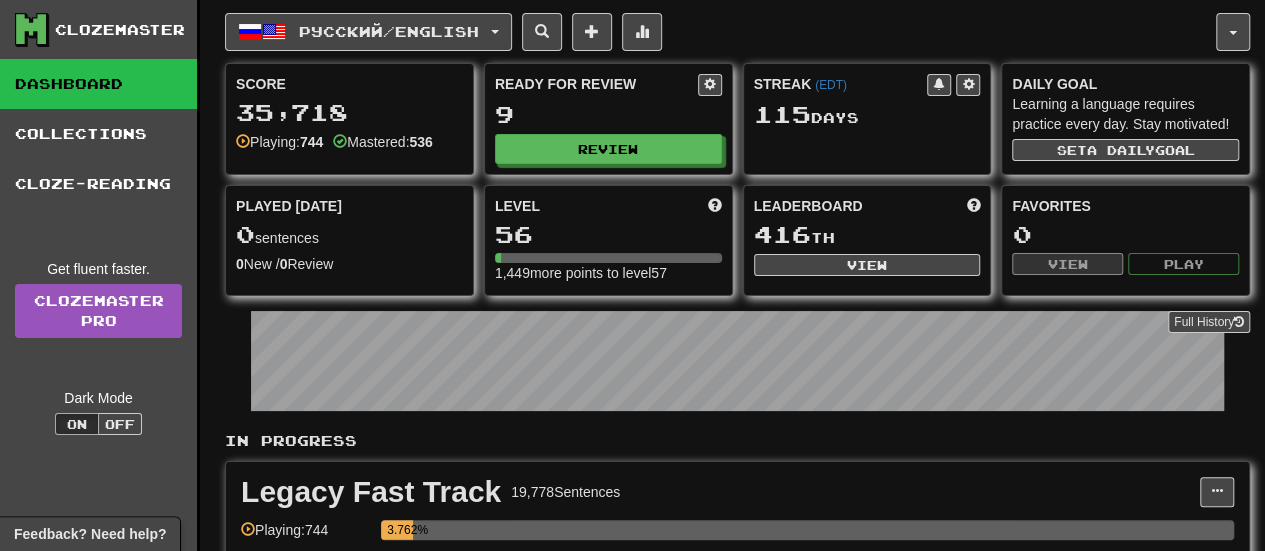 click on "Ready for Review 9   Review" at bounding box center (608, 119) 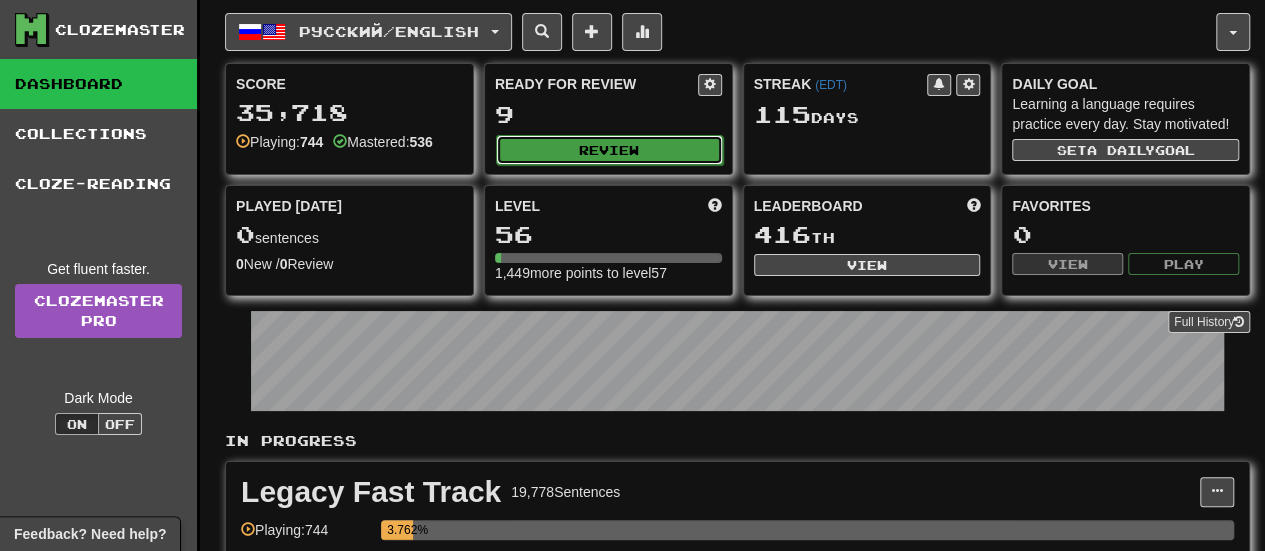 click on "Review" at bounding box center [609, 150] 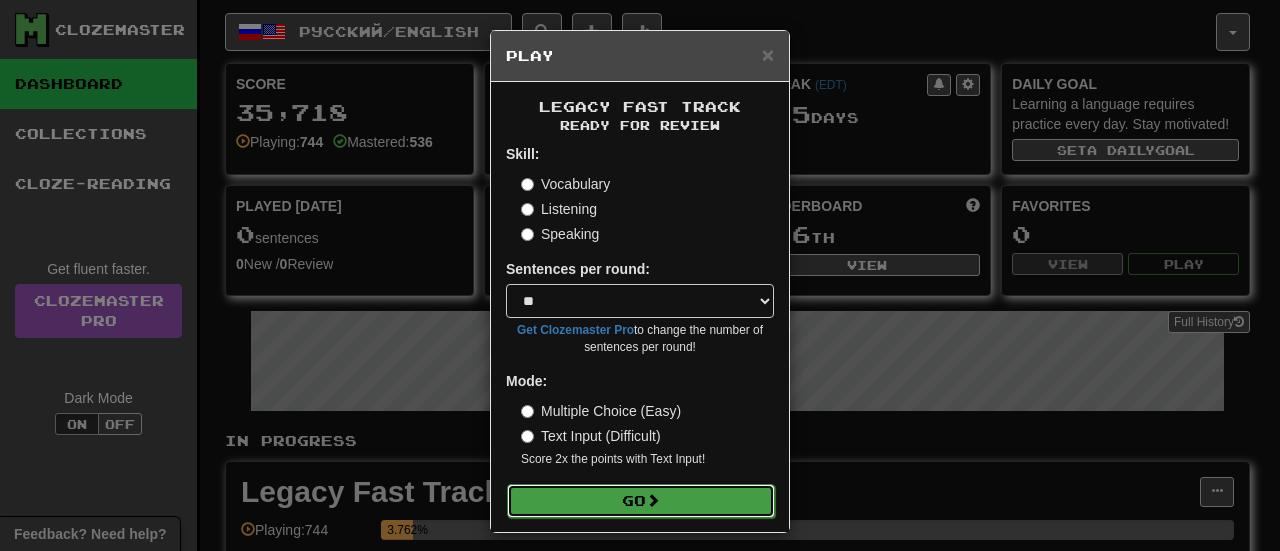 click on "Go" at bounding box center (641, 501) 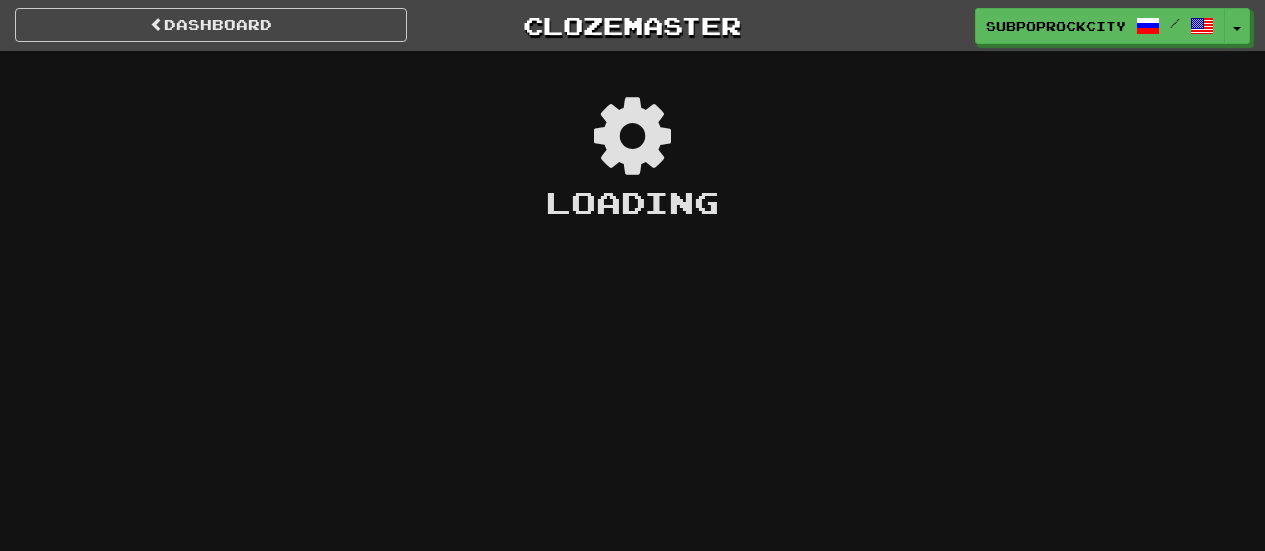 scroll, scrollTop: 0, scrollLeft: 0, axis: both 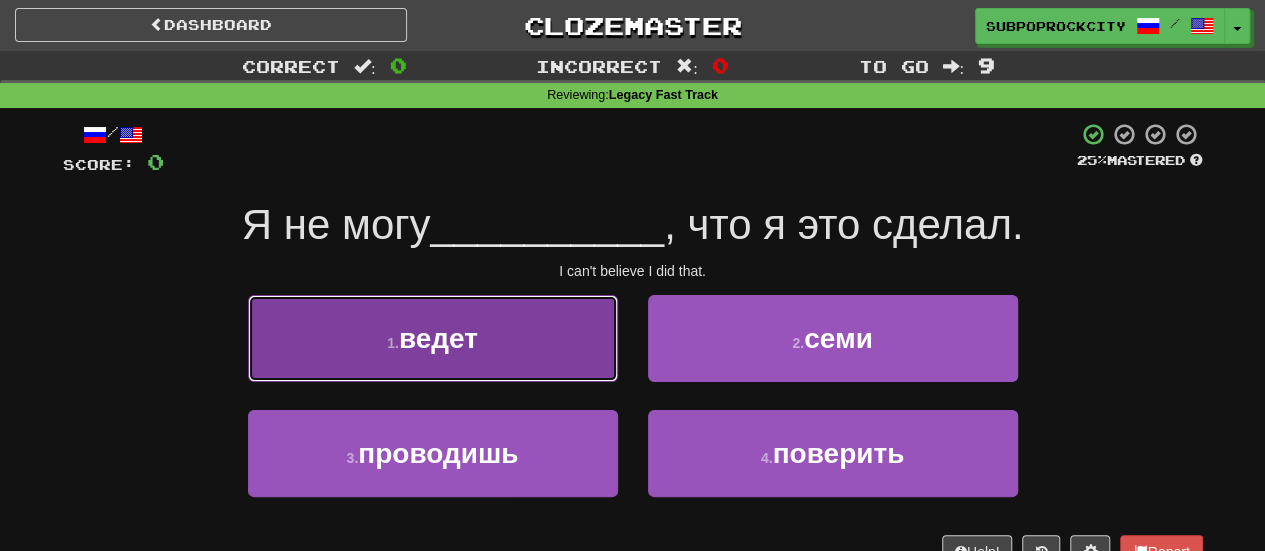 click on "1 .  ведет" at bounding box center (433, 338) 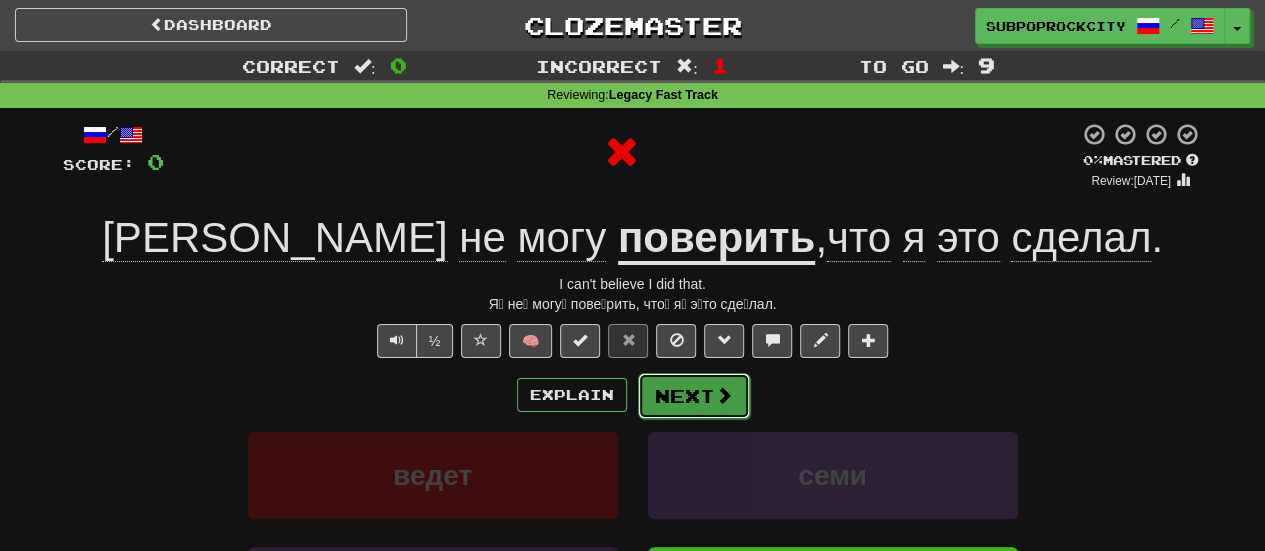 click on "Next" at bounding box center (694, 396) 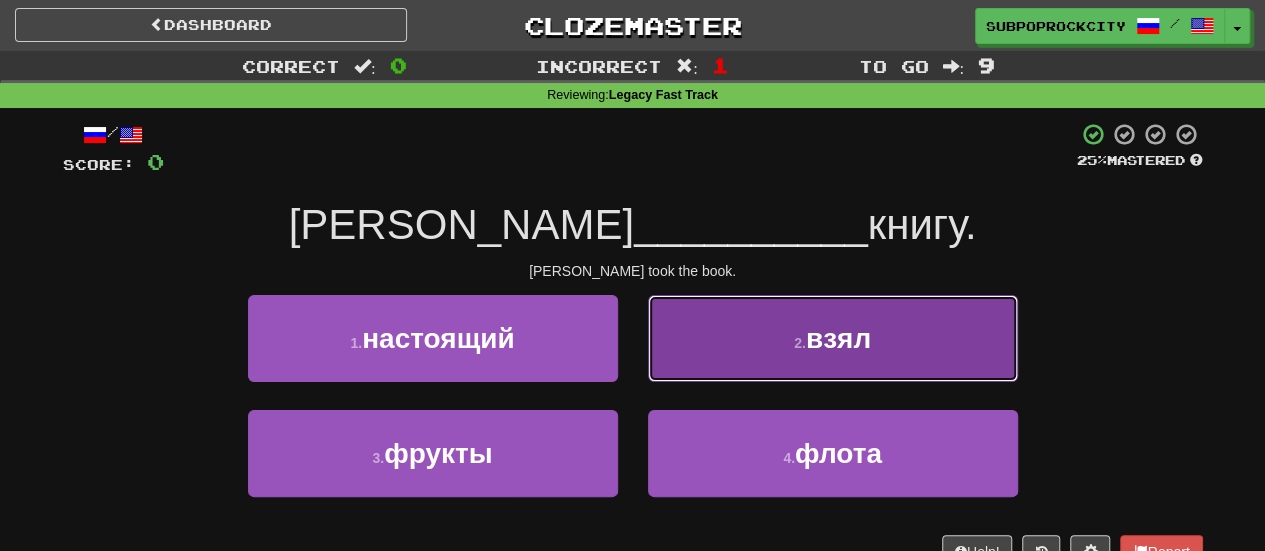 click on "2 .  взял" at bounding box center [833, 338] 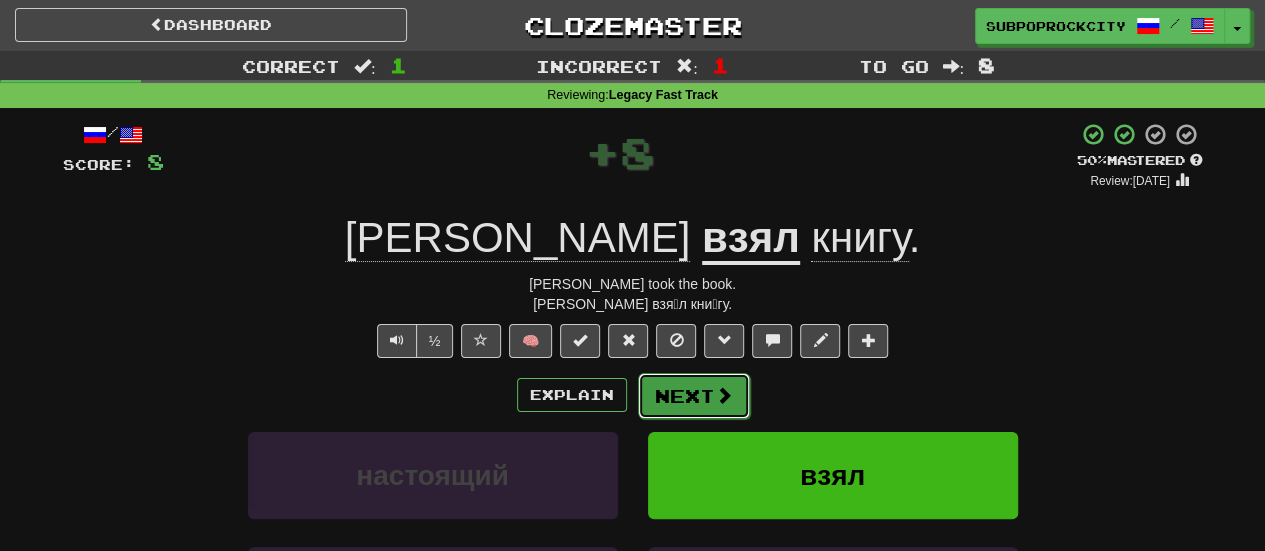 click on "Next" at bounding box center (694, 396) 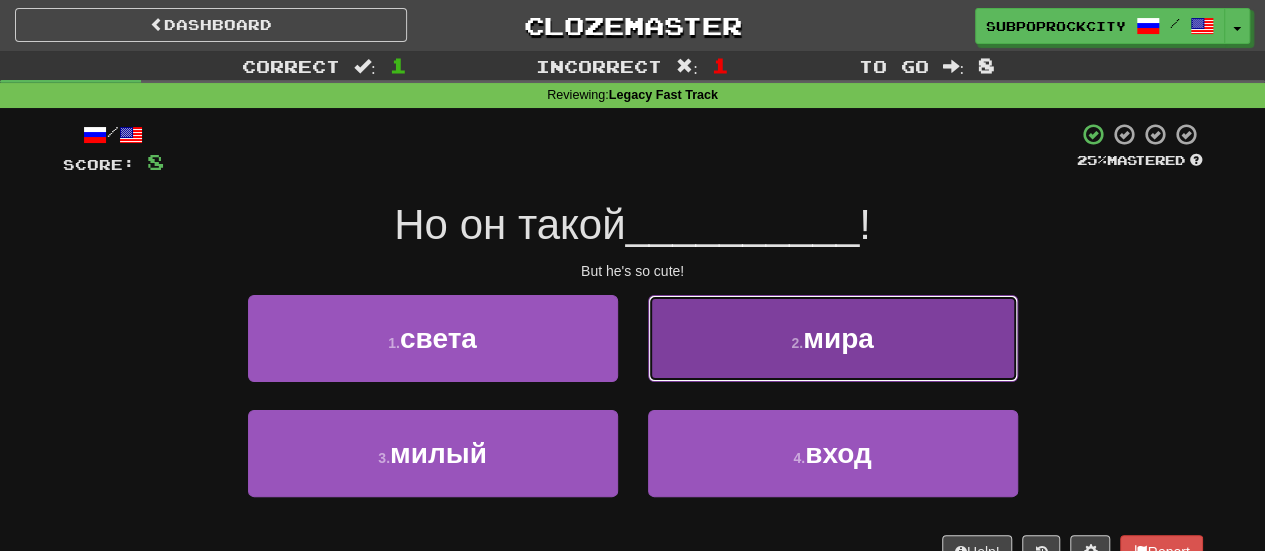 click on "2 .  мира" at bounding box center (833, 338) 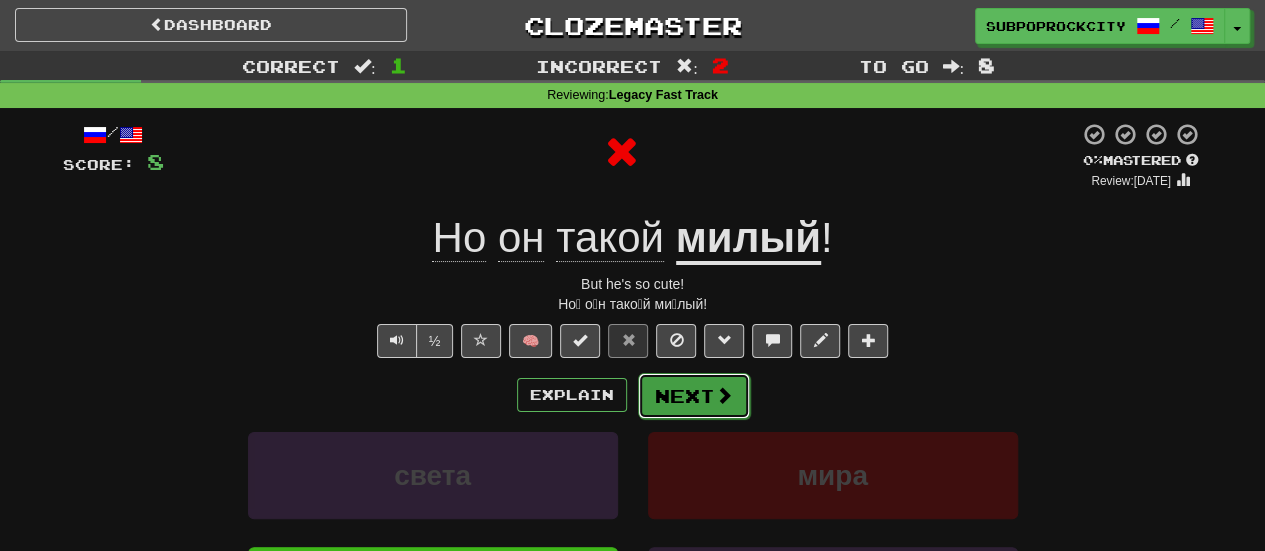 click on "Next" at bounding box center [694, 396] 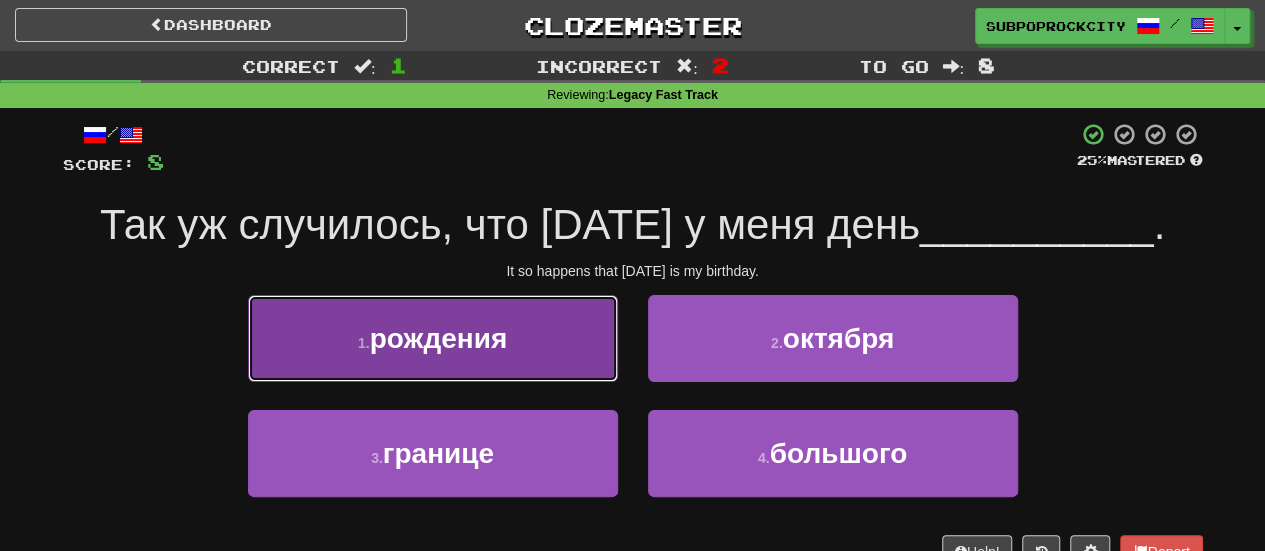 click on "1 .  рождения" at bounding box center [433, 338] 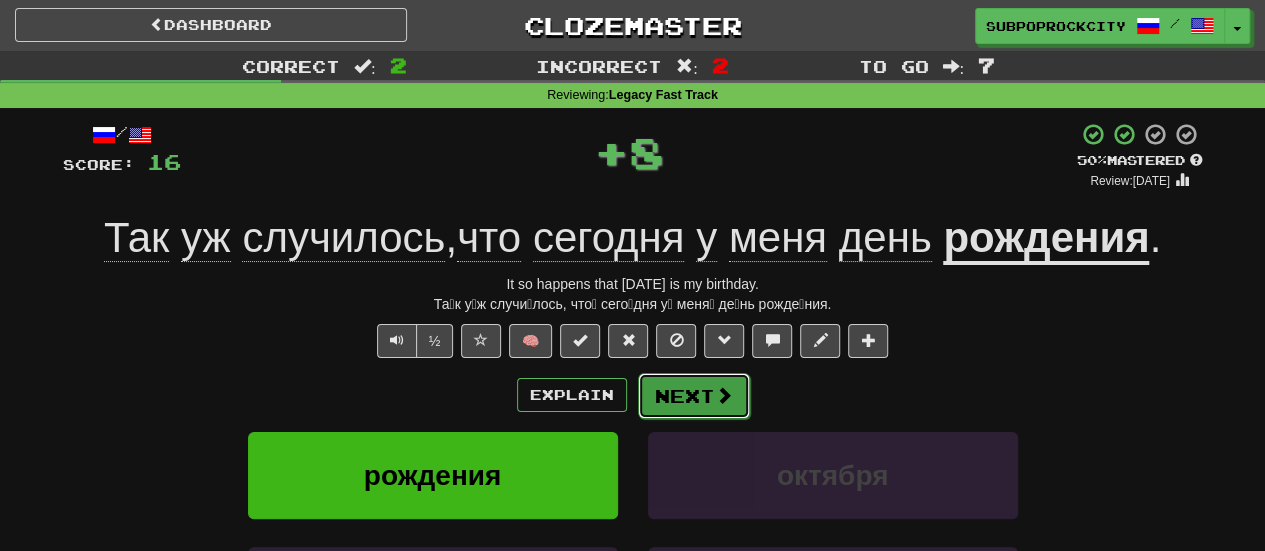 click on "Next" at bounding box center [694, 396] 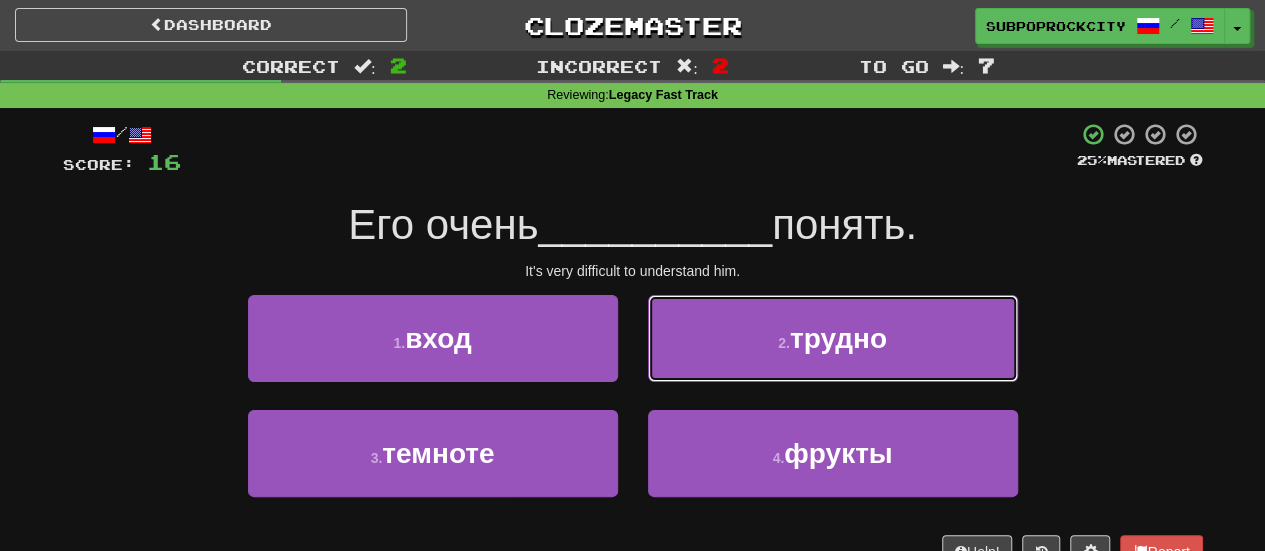 click on "2 .  трудно" at bounding box center [833, 338] 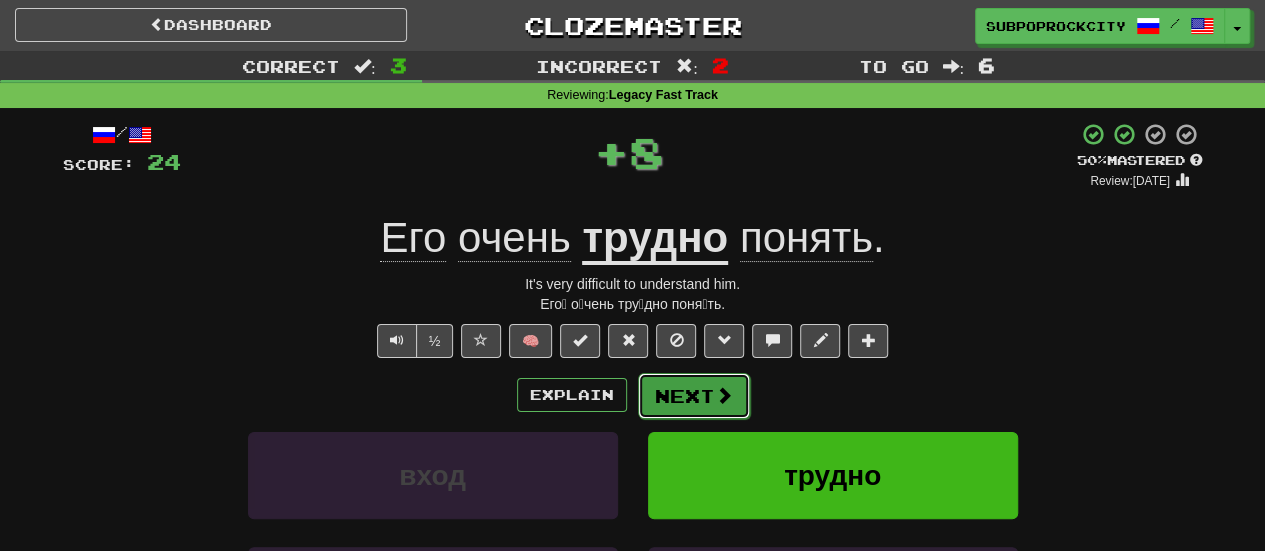 click on "Next" at bounding box center [694, 396] 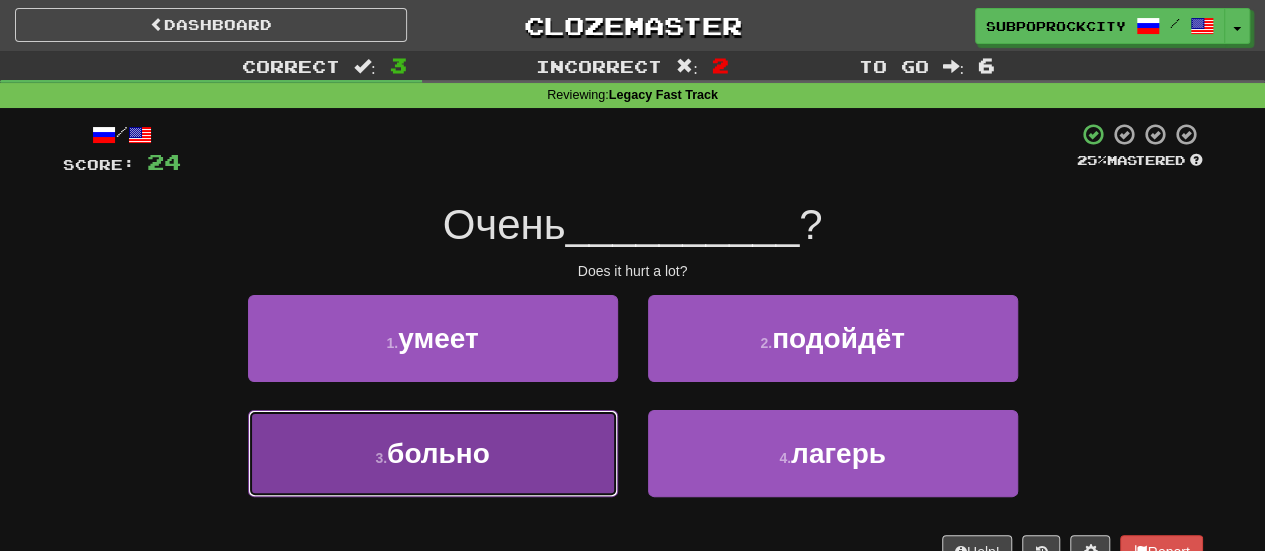 click on "3 .  больно" at bounding box center [433, 453] 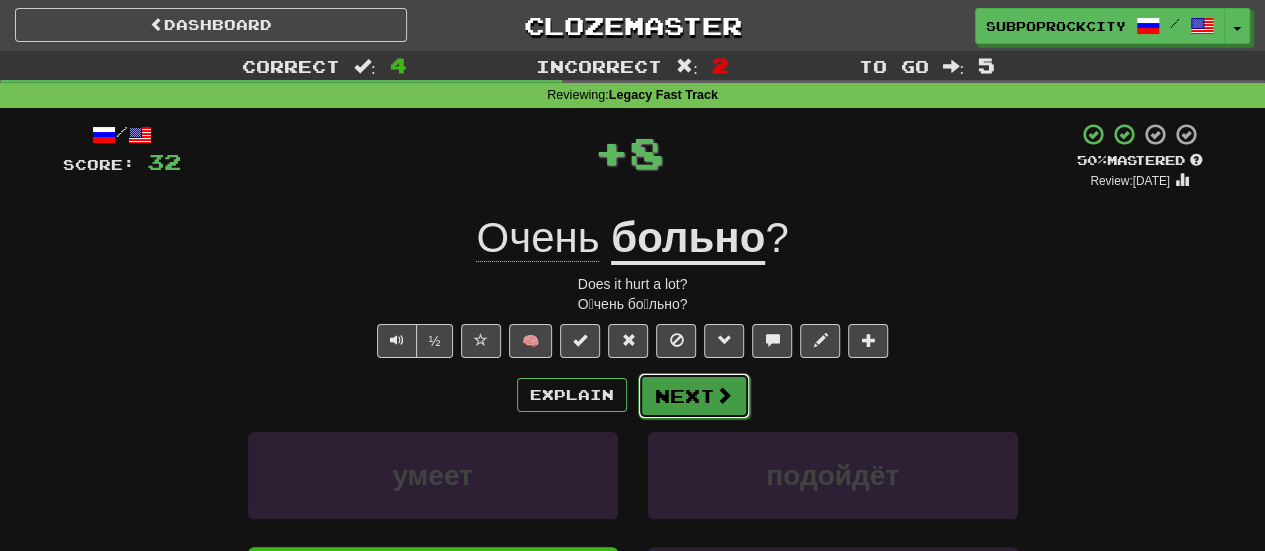 click on "Next" at bounding box center [694, 396] 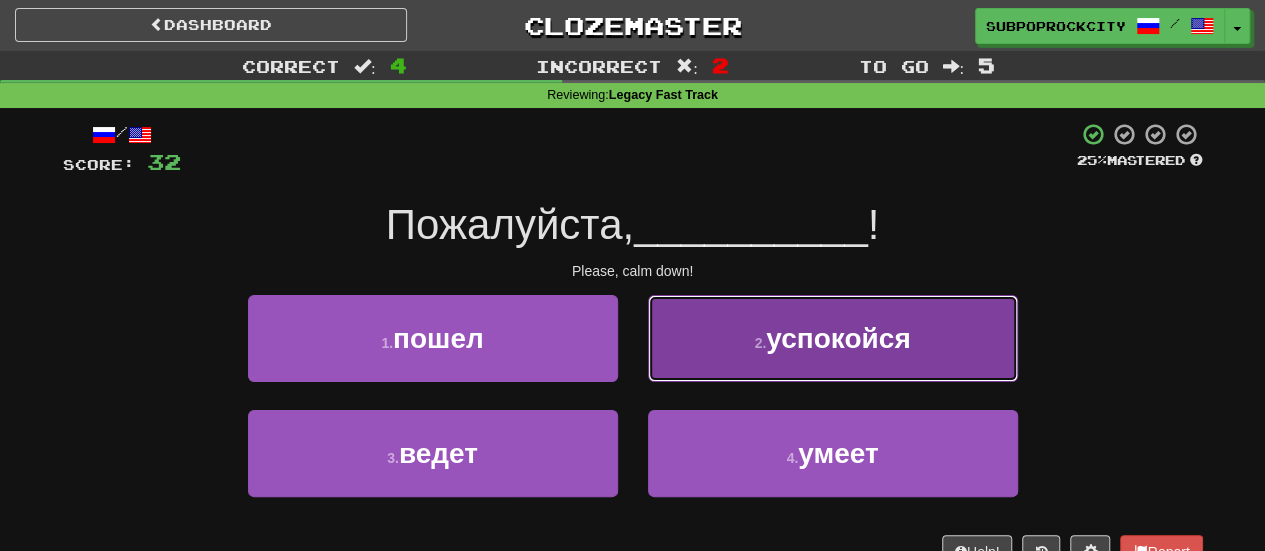click on "2 .  успокойся" at bounding box center [833, 338] 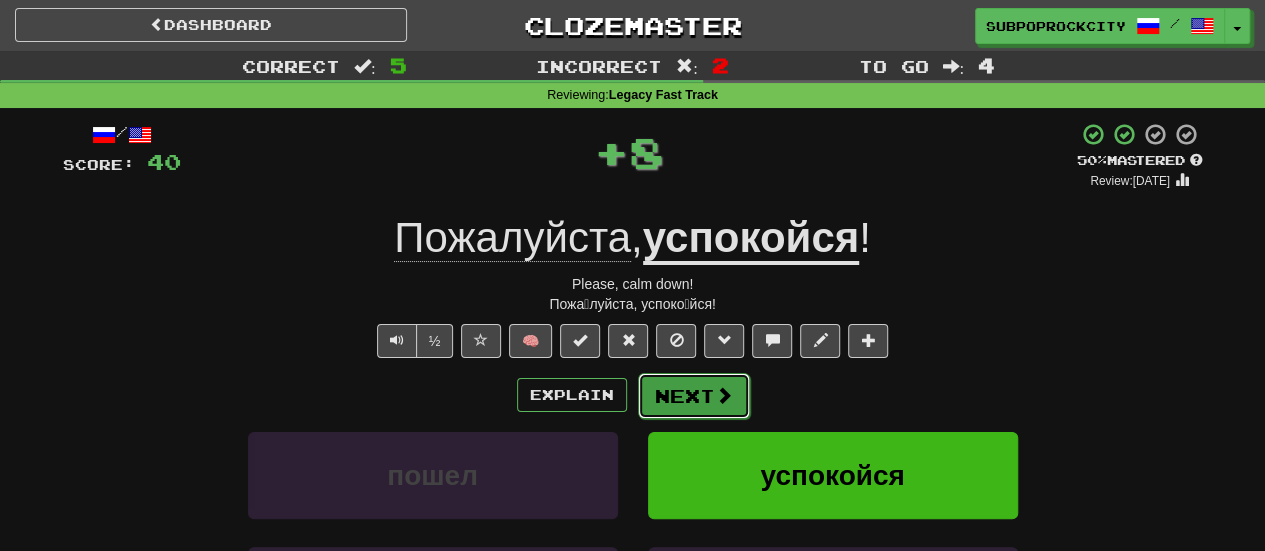 click on "Next" at bounding box center (694, 396) 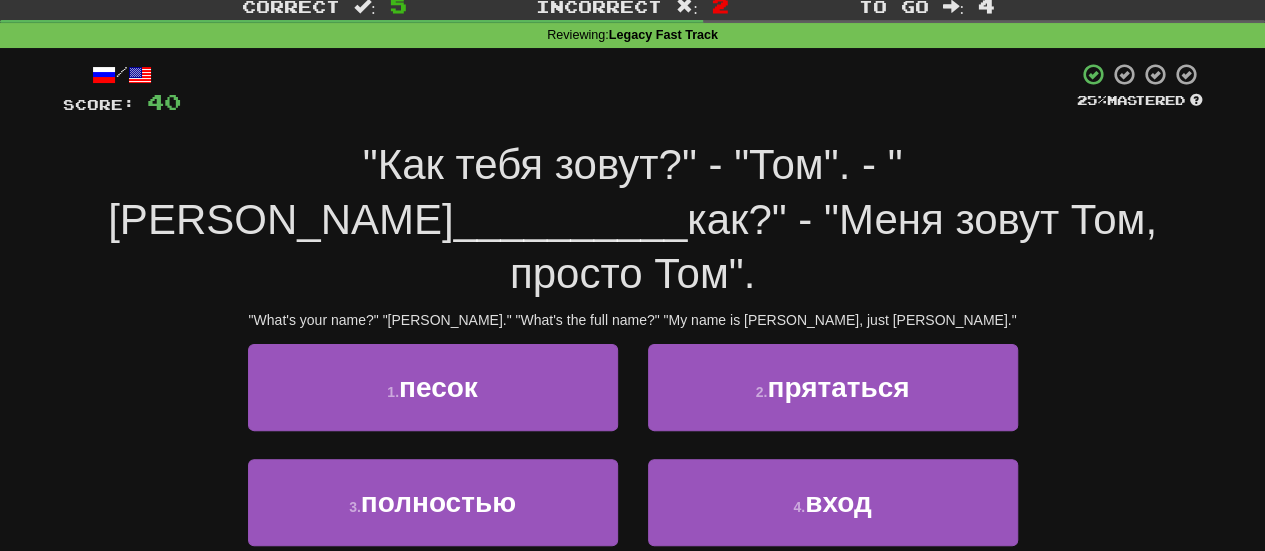 scroll, scrollTop: 100, scrollLeft: 0, axis: vertical 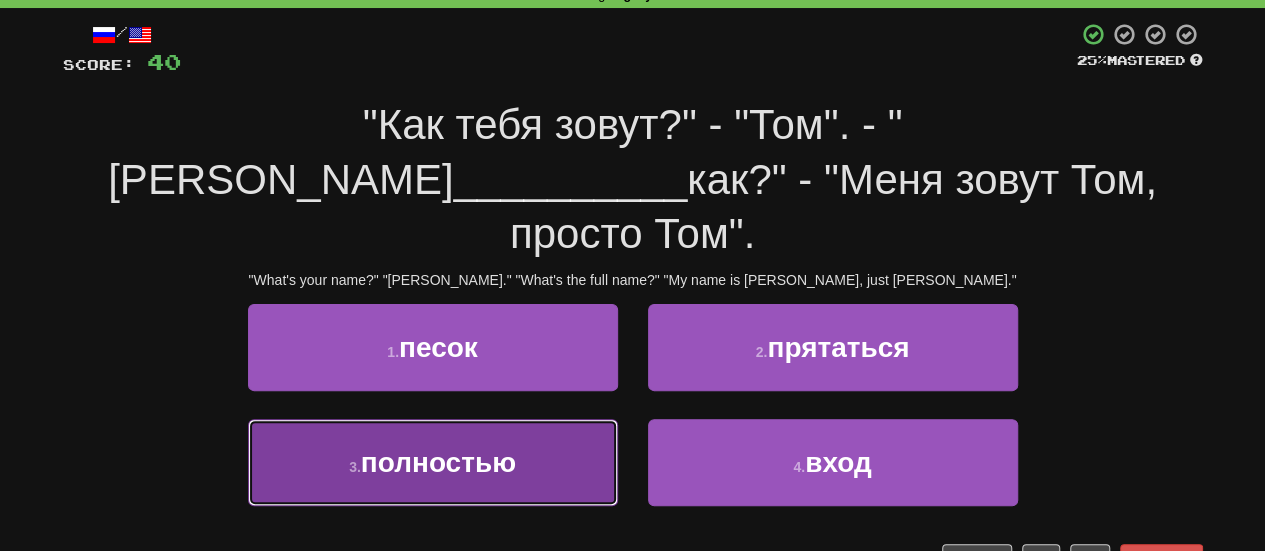 click on "3 .  полностью" at bounding box center [433, 462] 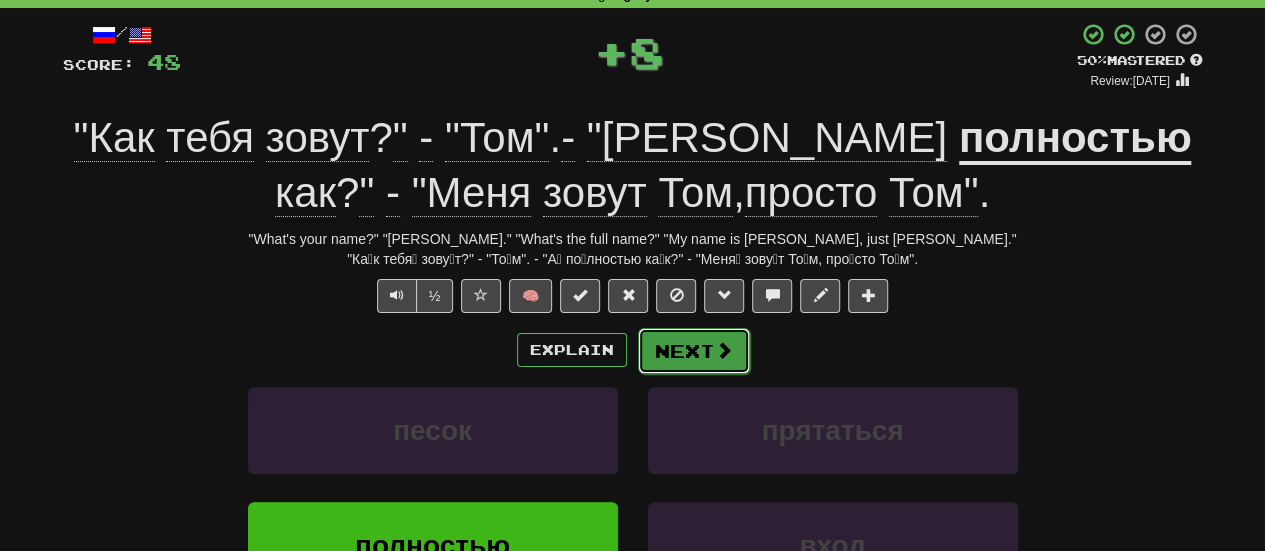 click on "Next" at bounding box center [694, 351] 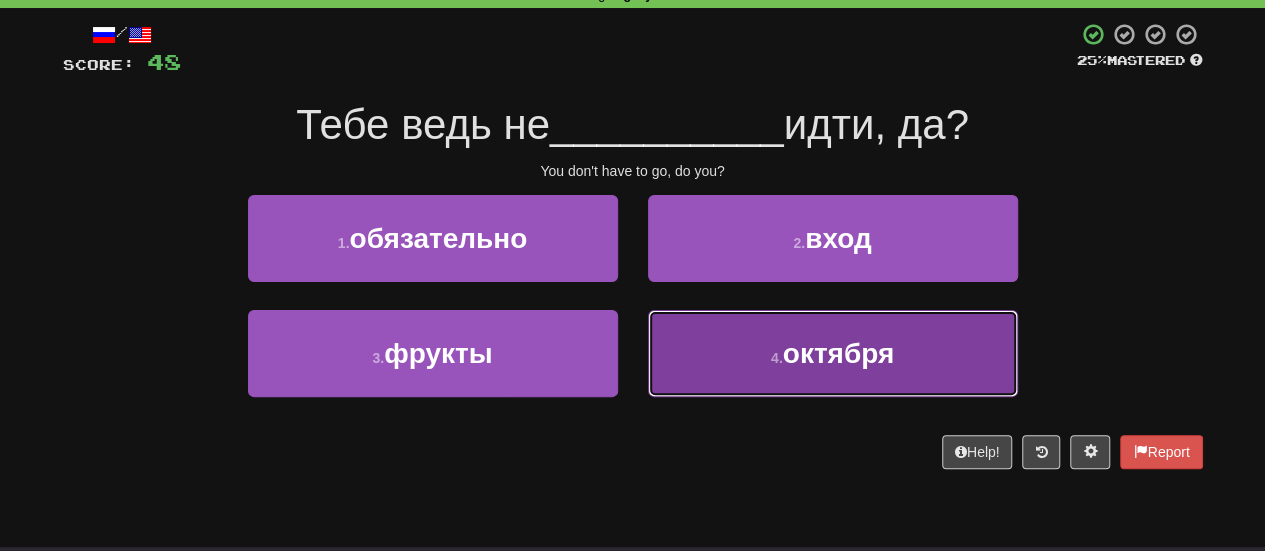 click on "4 .  октября" at bounding box center [833, 353] 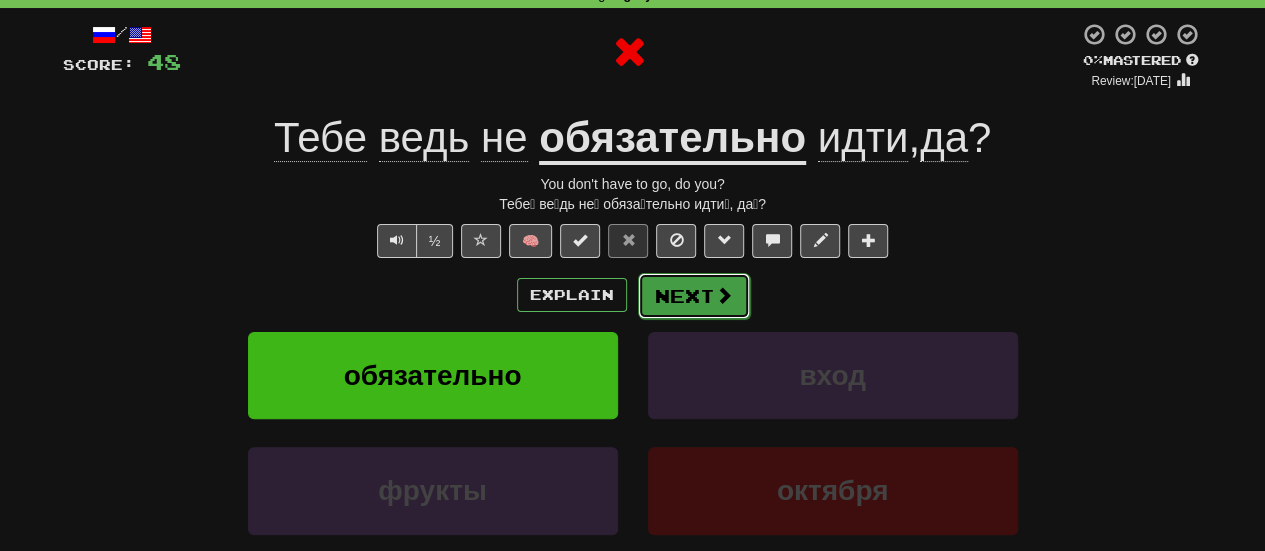 click on "Next" at bounding box center [694, 296] 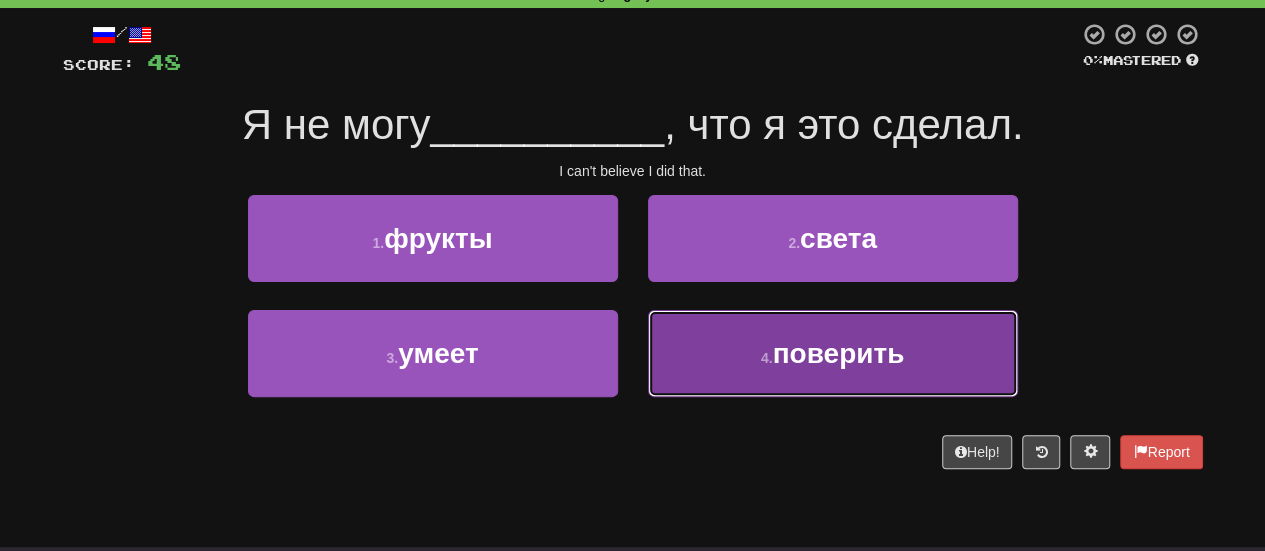 click on "4 .  поверить" at bounding box center (833, 353) 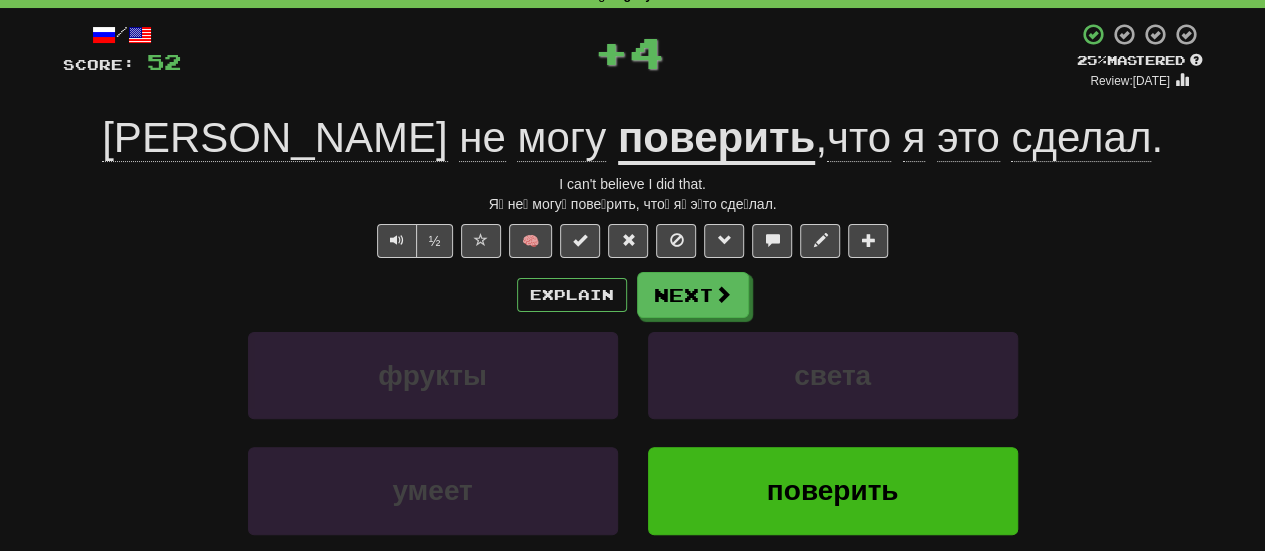 click on "Explain Next фрукты света умеет поверить Learn more: фрукты света умеет поверить" at bounding box center [633, 432] 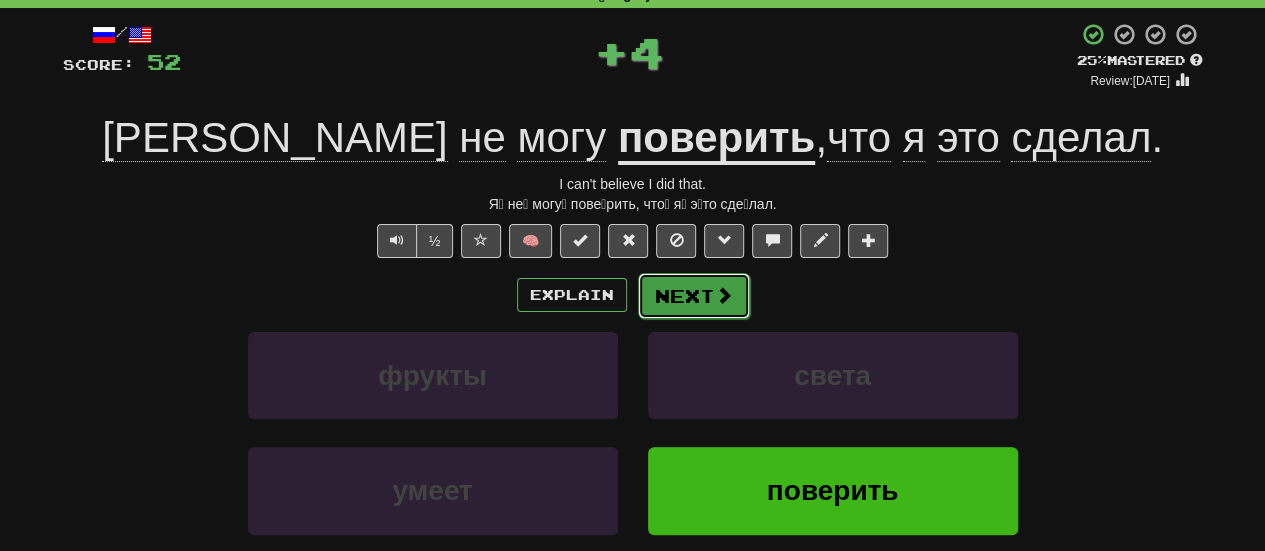 click on "Next" at bounding box center (694, 296) 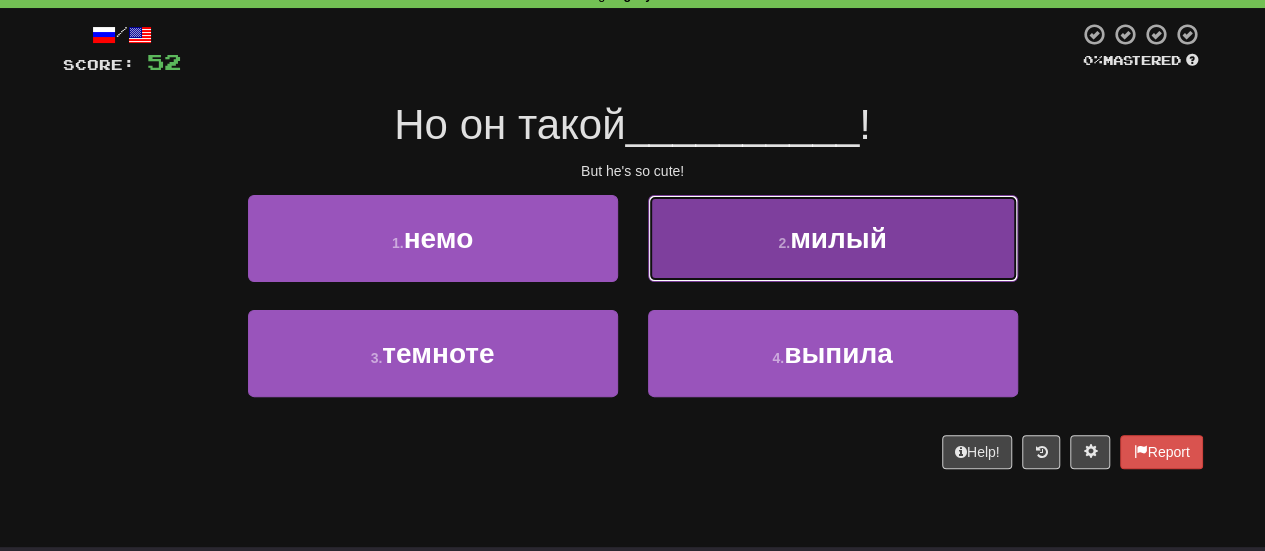 click on "2 .  милый" at bounding box center (833, 238) 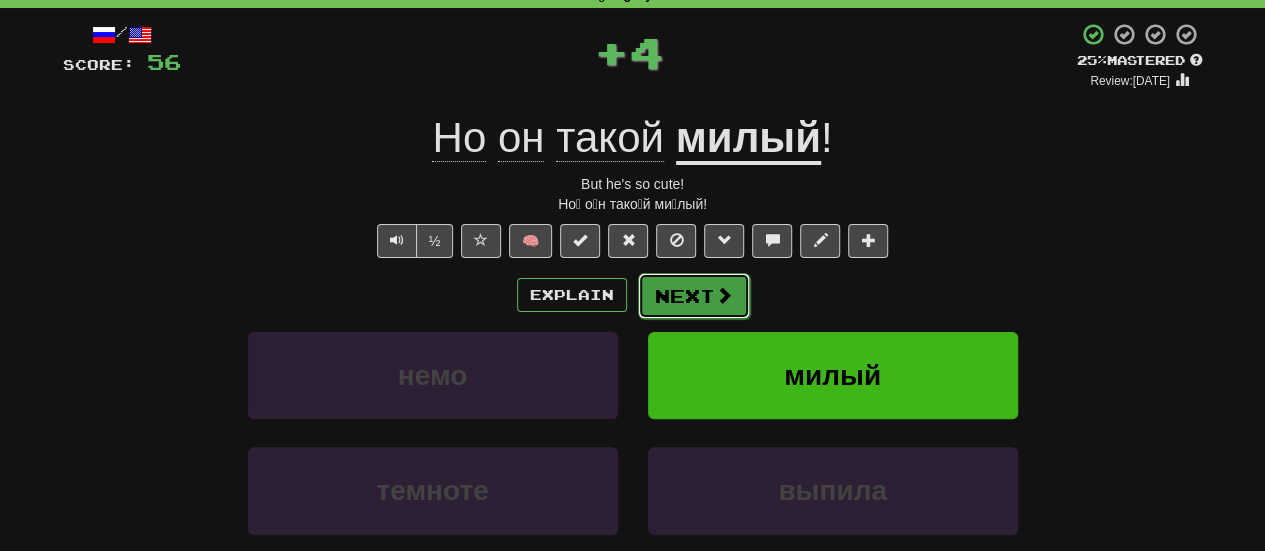 click on "Next" at bounding box center [694, 296] 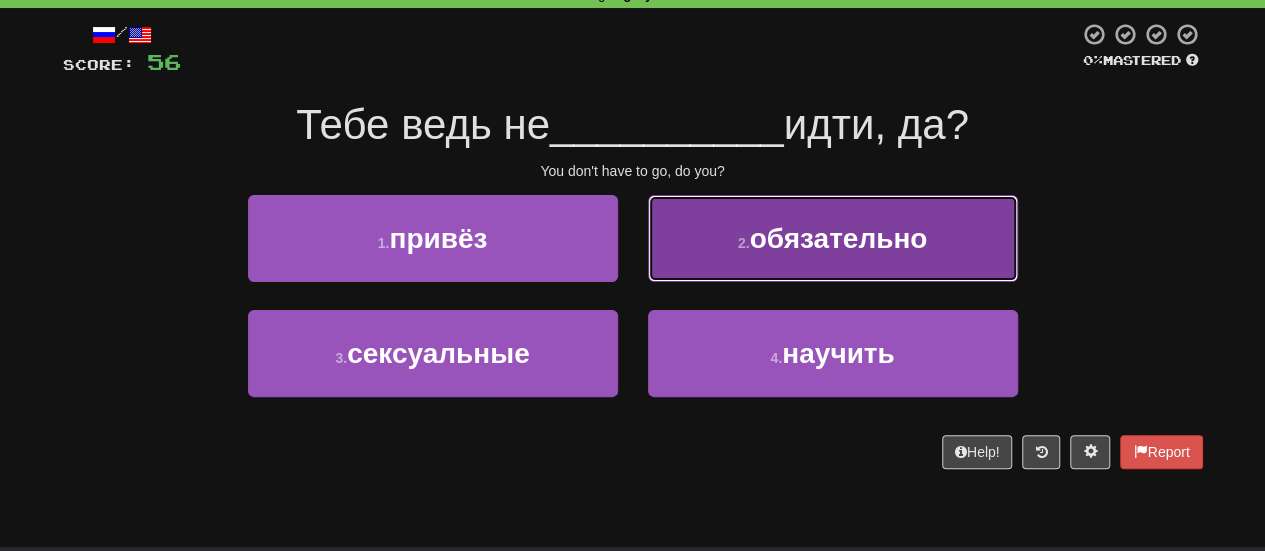 click on "2 .  обязательно" at bounding box center [833, 238] 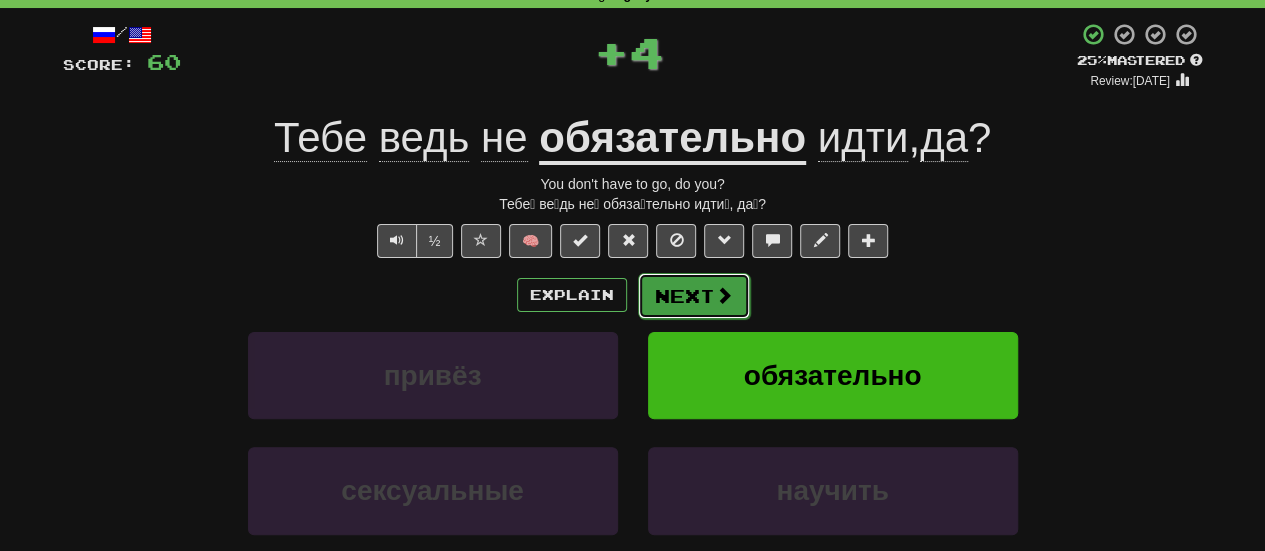 click on "Next" at bounding box center (694, 296) 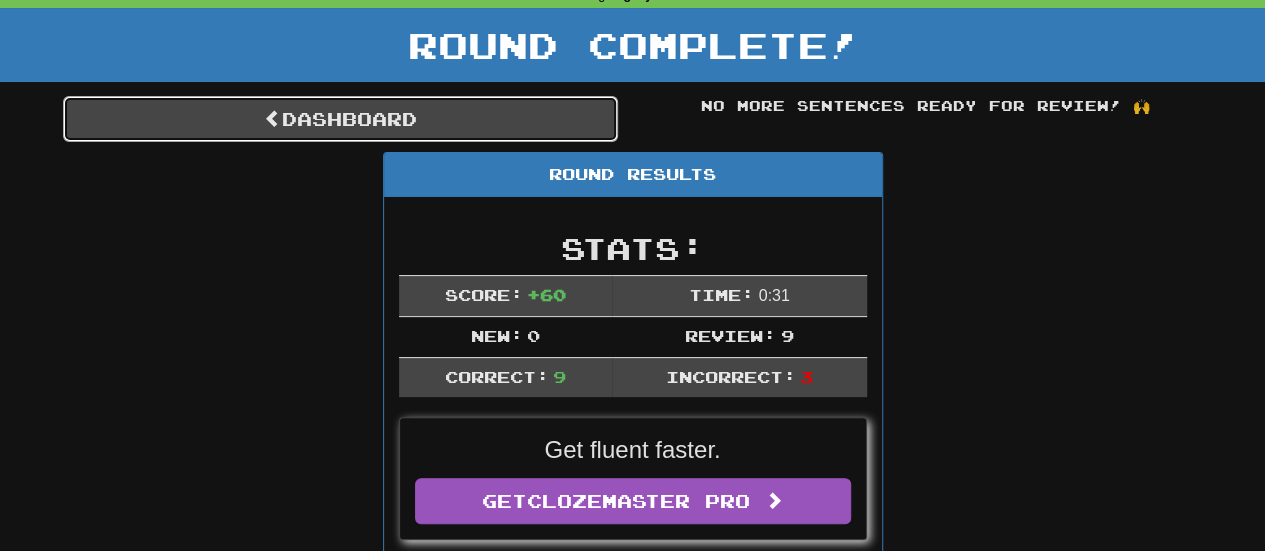 click on "Dashboard" at bounding box center (340, 119) 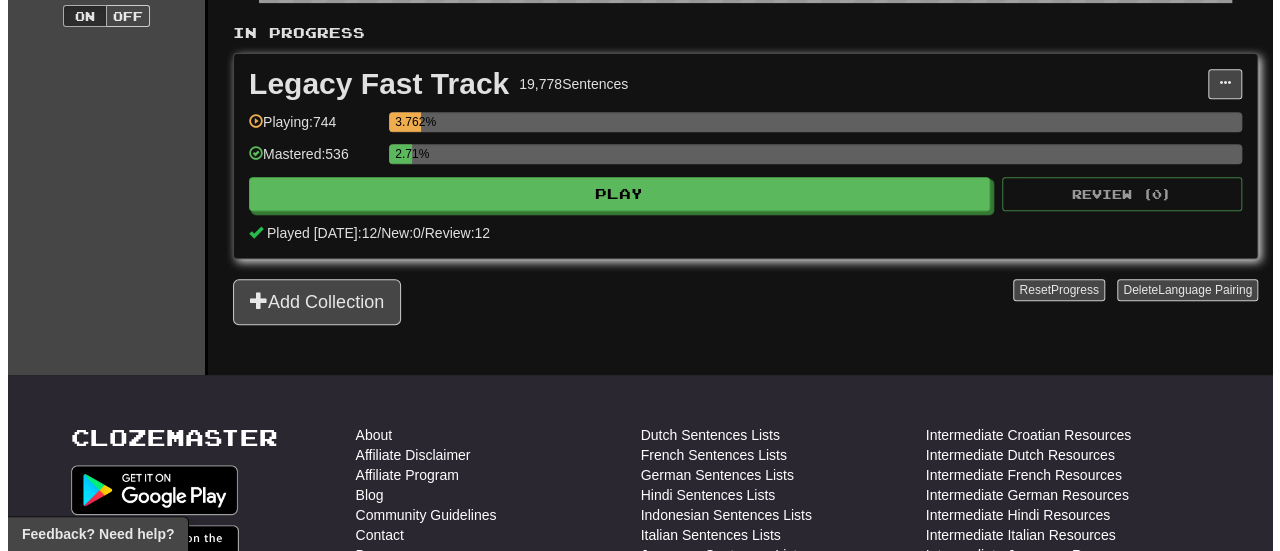 scroll, scrollTop: 400, scrollLeft: 0, axis: vertical 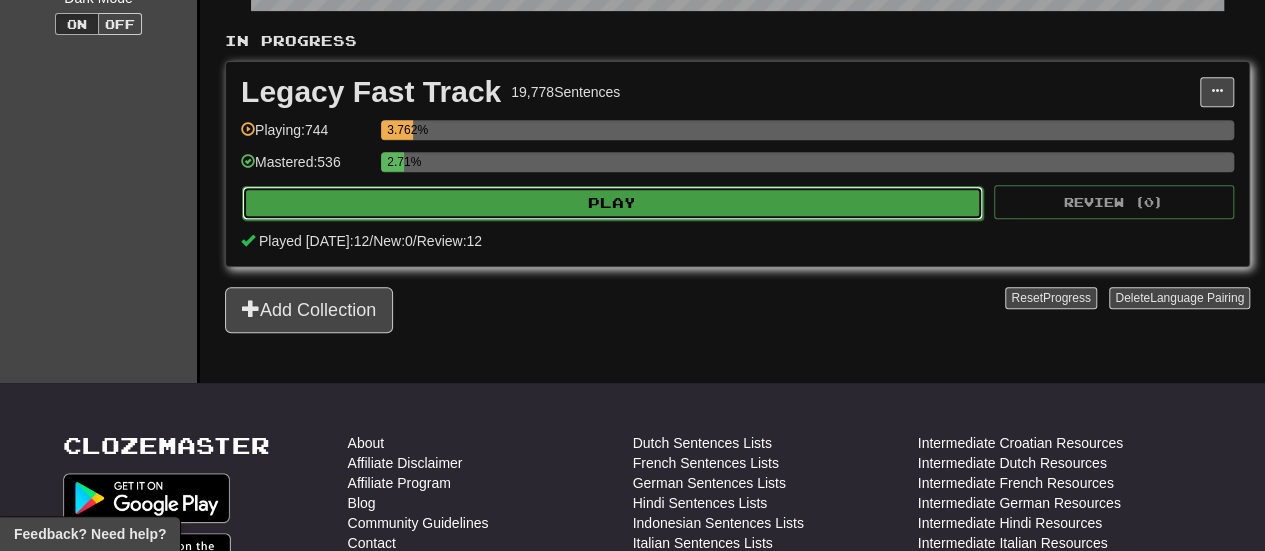 click on "Play" at bounding box center [612, 203] 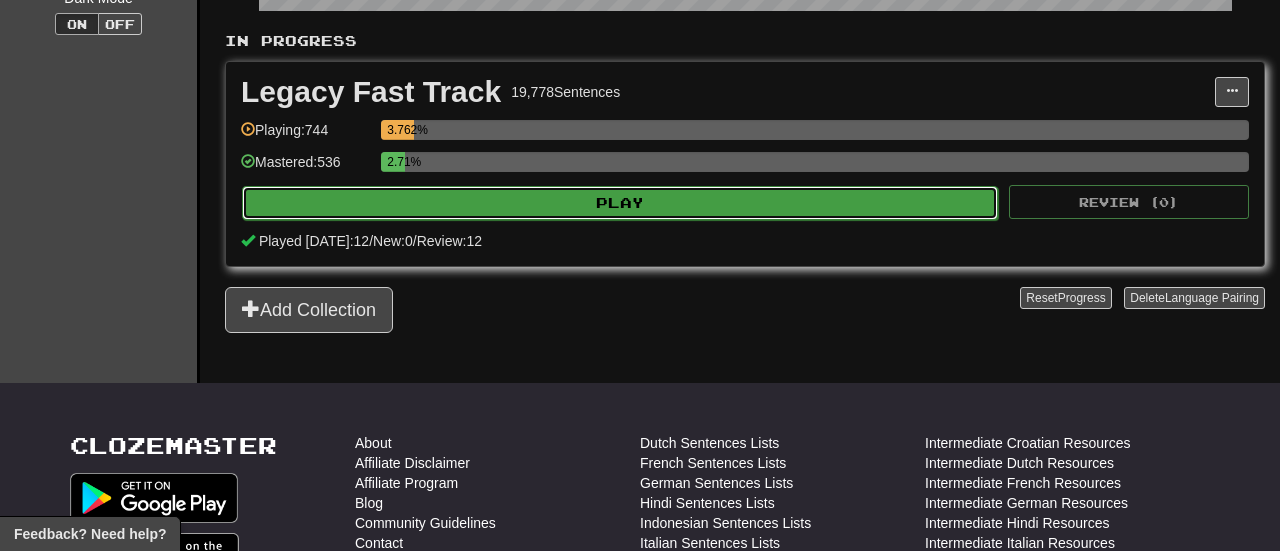 select on "**" 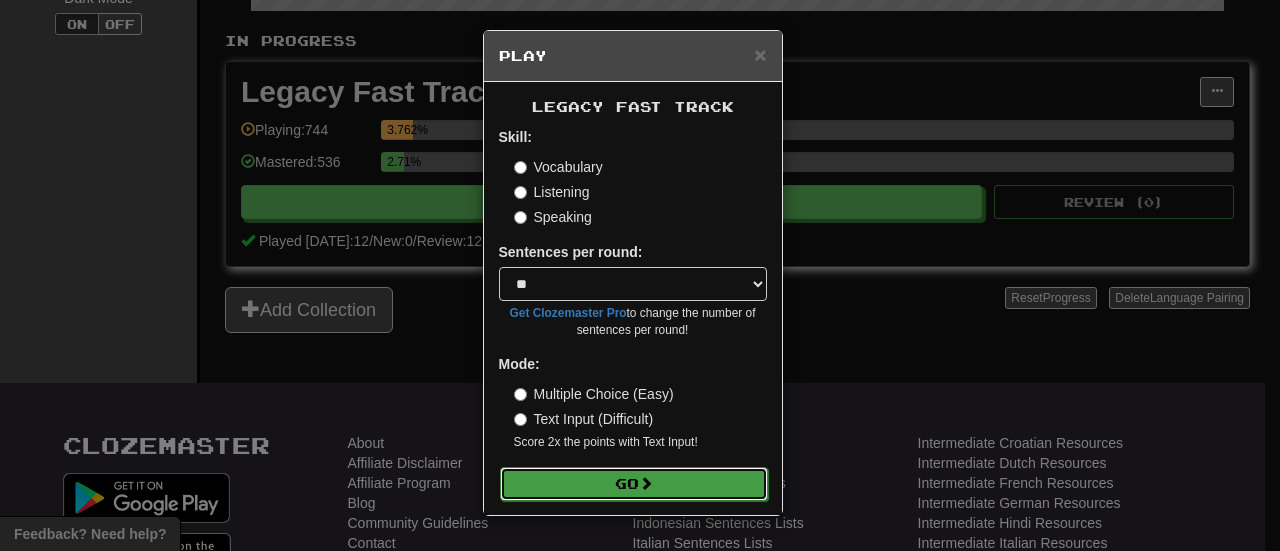 click on "Go" at bounding box center [634, 484] 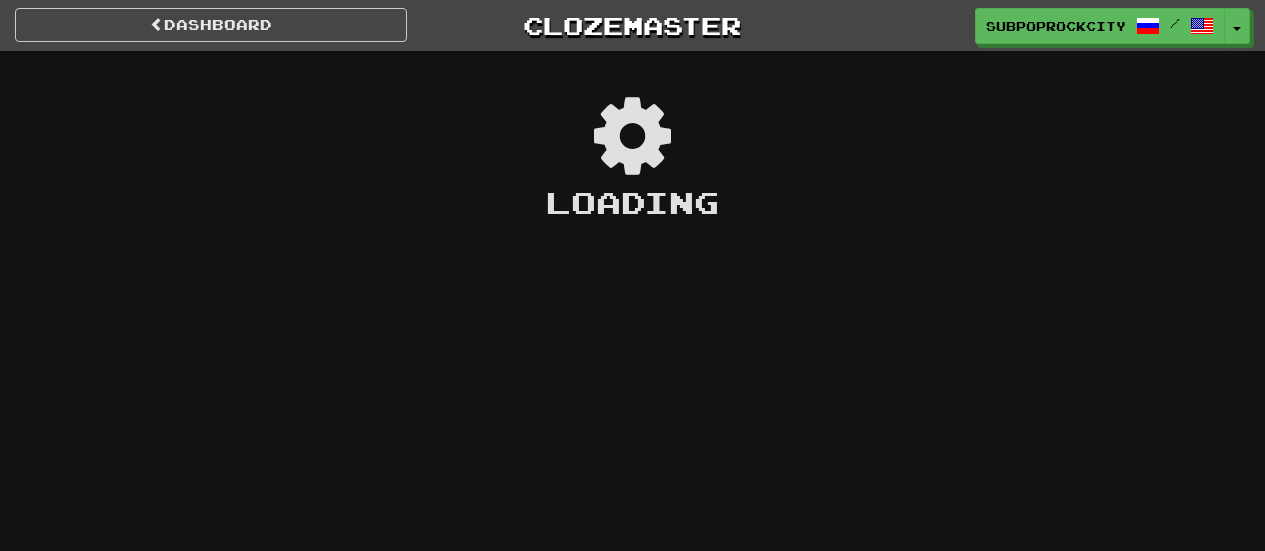 scroll, scrollTop: 0, scrollLeft: 0, axis: both 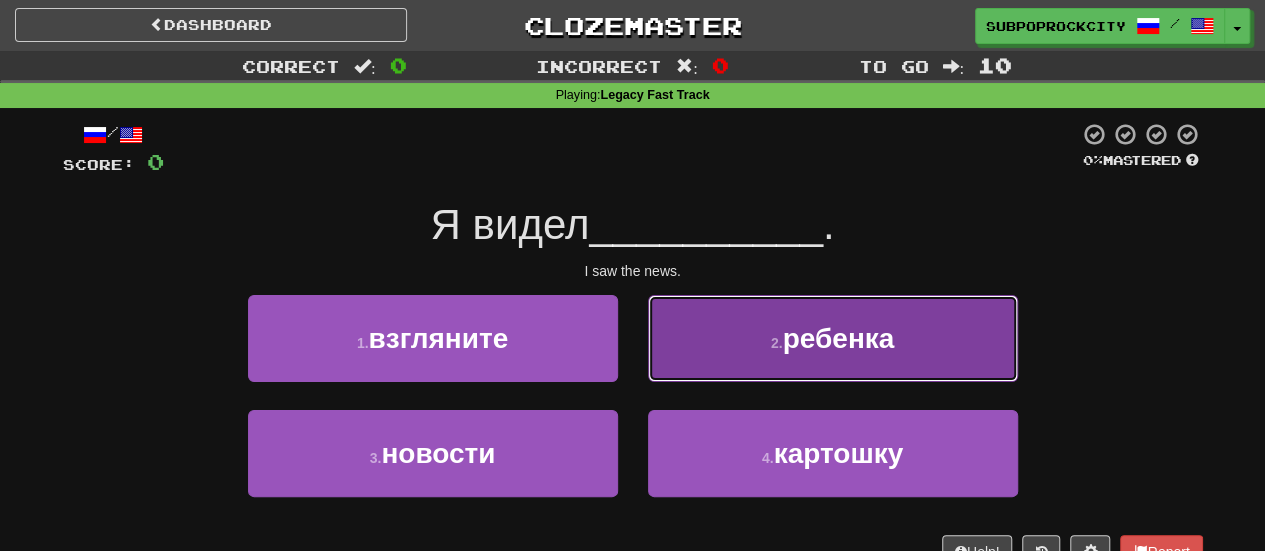 click on "2 .  ребенка" at bounding box center [833, 338] 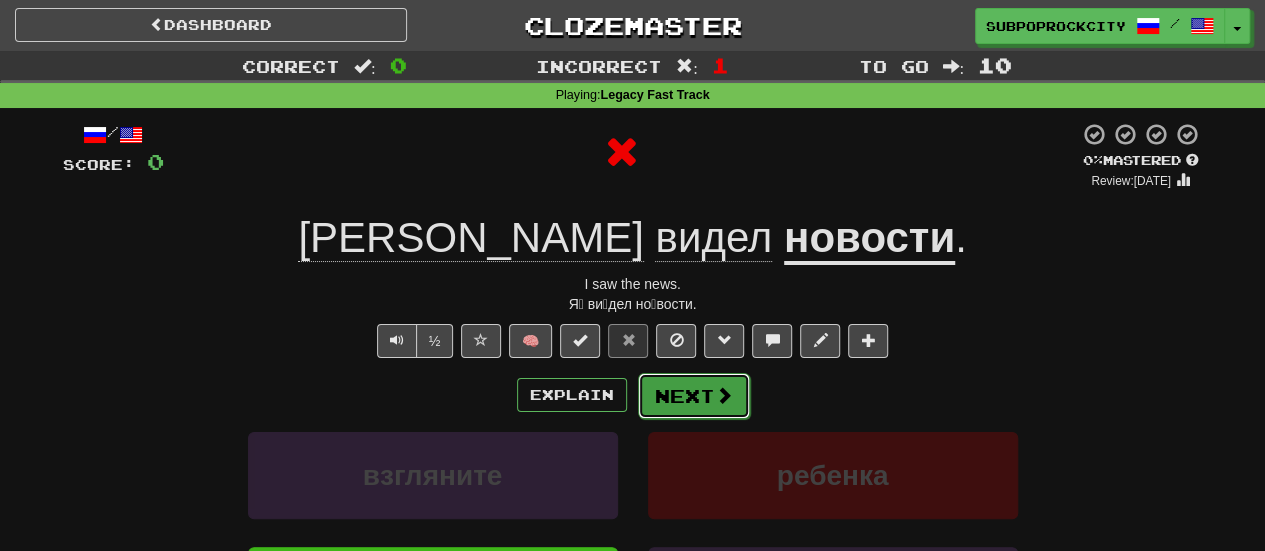 click on "Next" at bounding box center [694, 396] 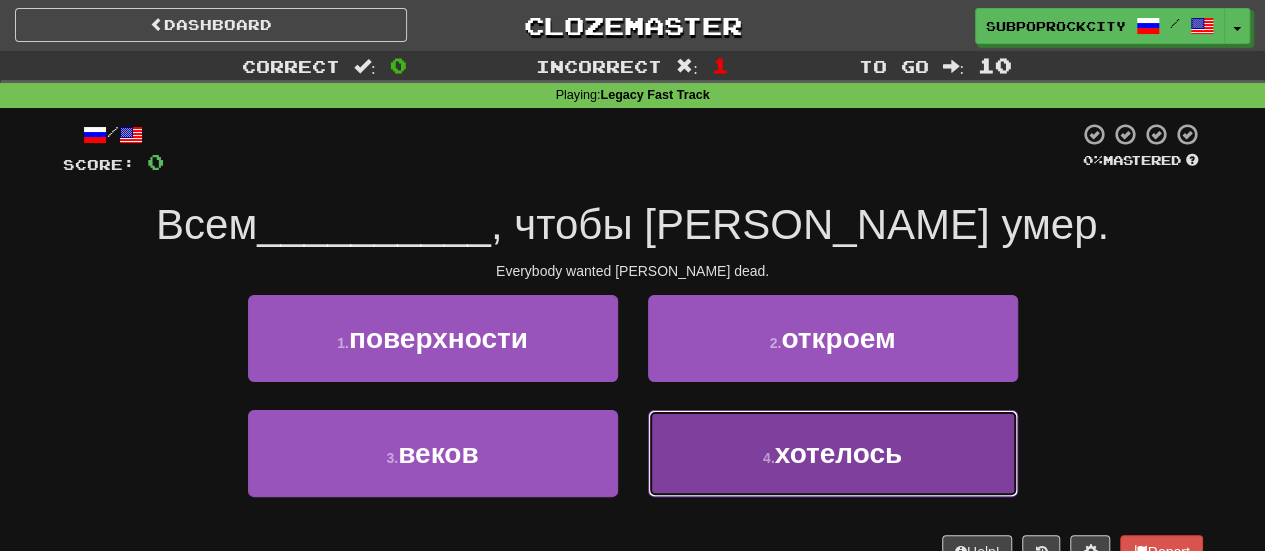 click on "4 .  хотелось" at bounding box center (833, 453) 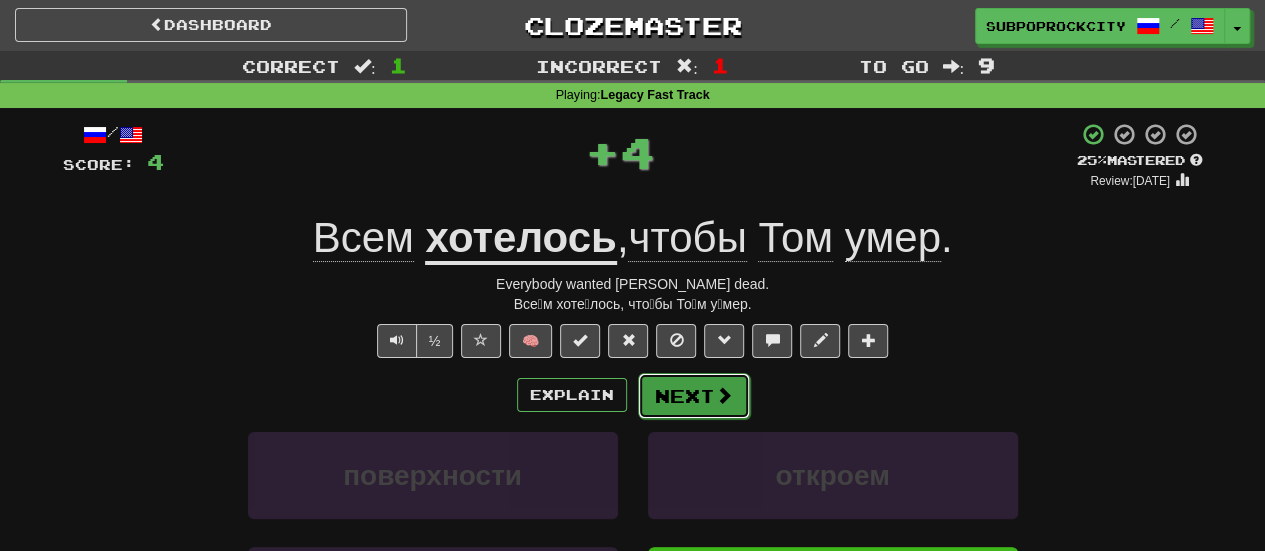 click on "Next" at bounding box center [694, 396] 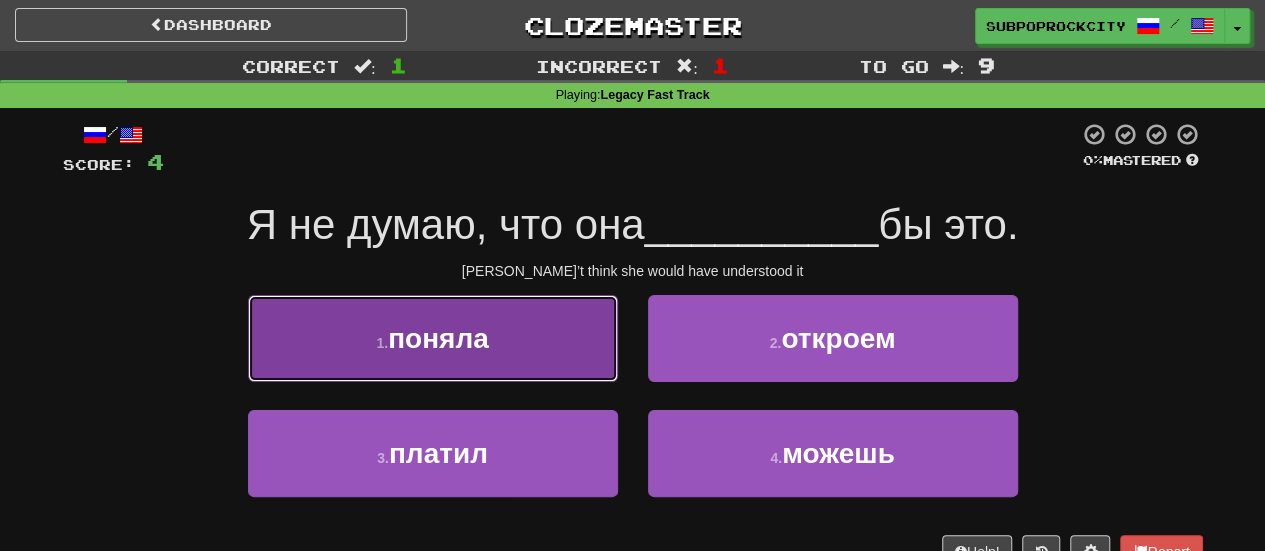 click on "1 .  поняла" at bounding box center [433, 338] 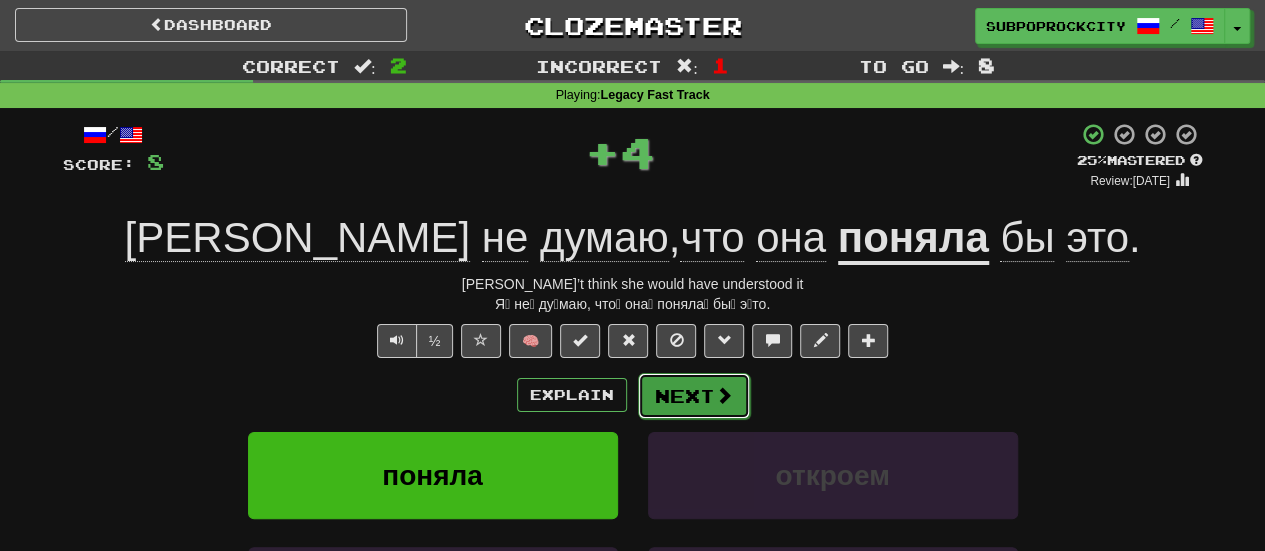 click on "Next" at bounding box center (694, 396) 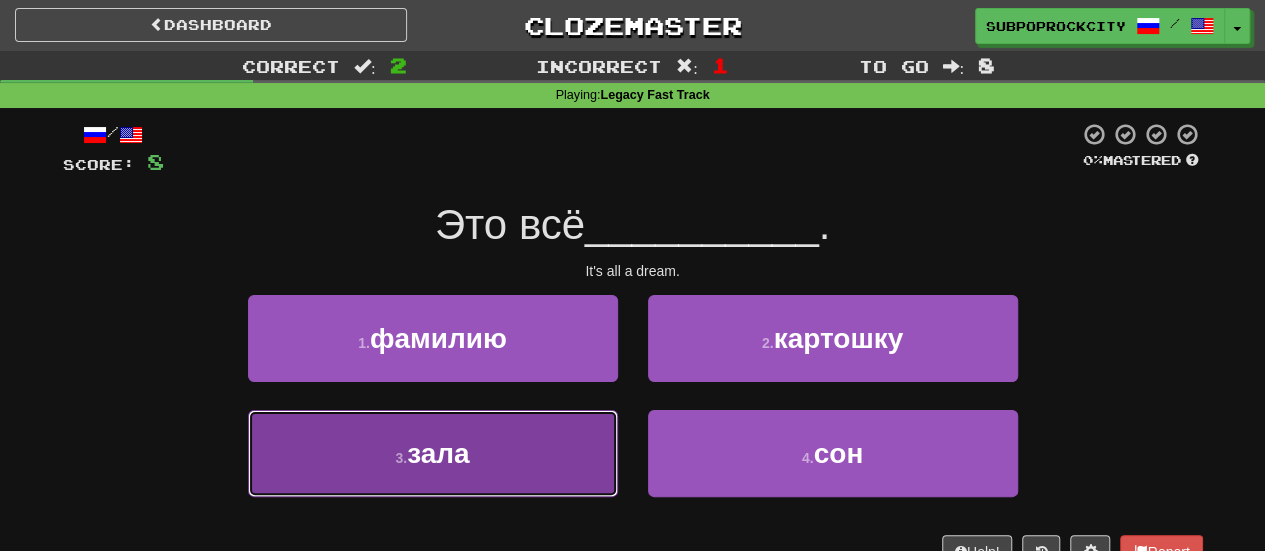 click on "3 .  зала" at bounding box center [433, 453] 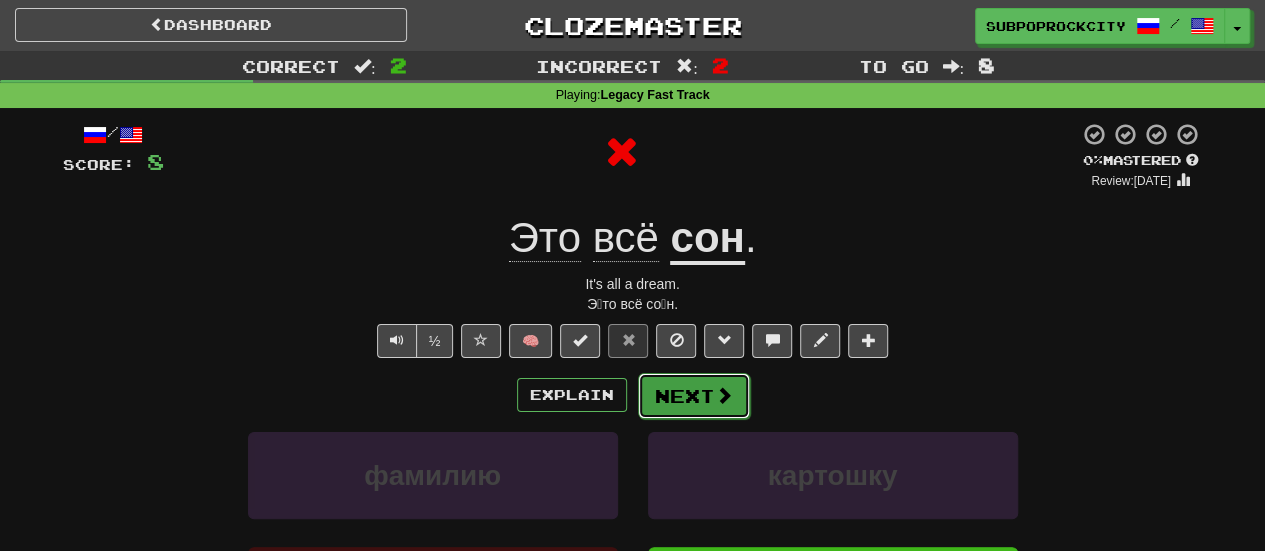 click on "Next" at bounding box center [694, 396] 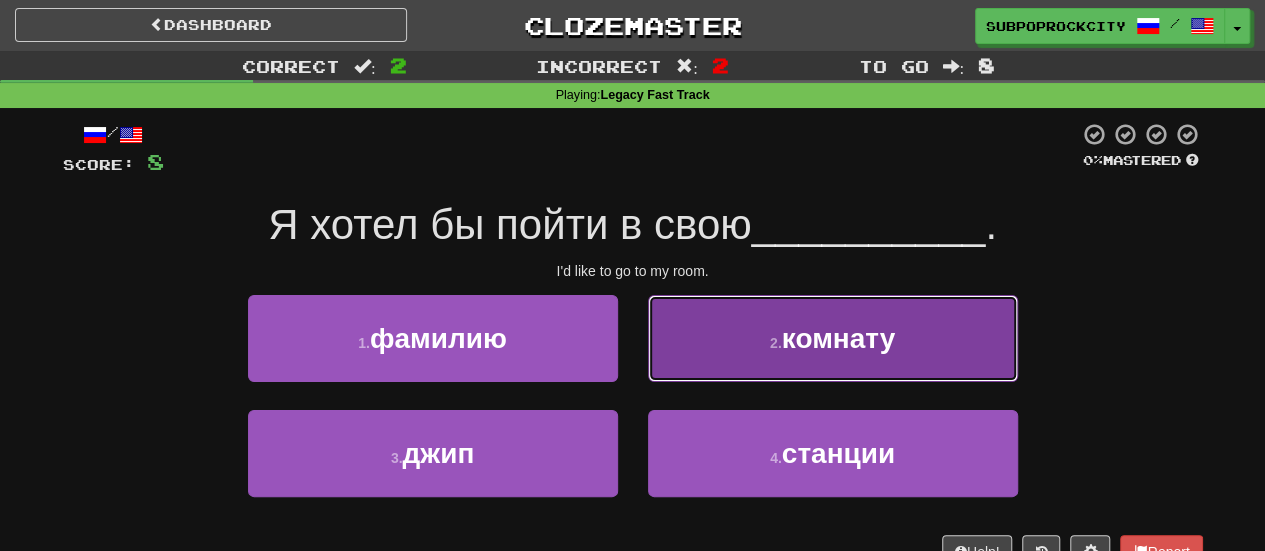 click on "2 .  комнату" at bounding box center (833, 338) 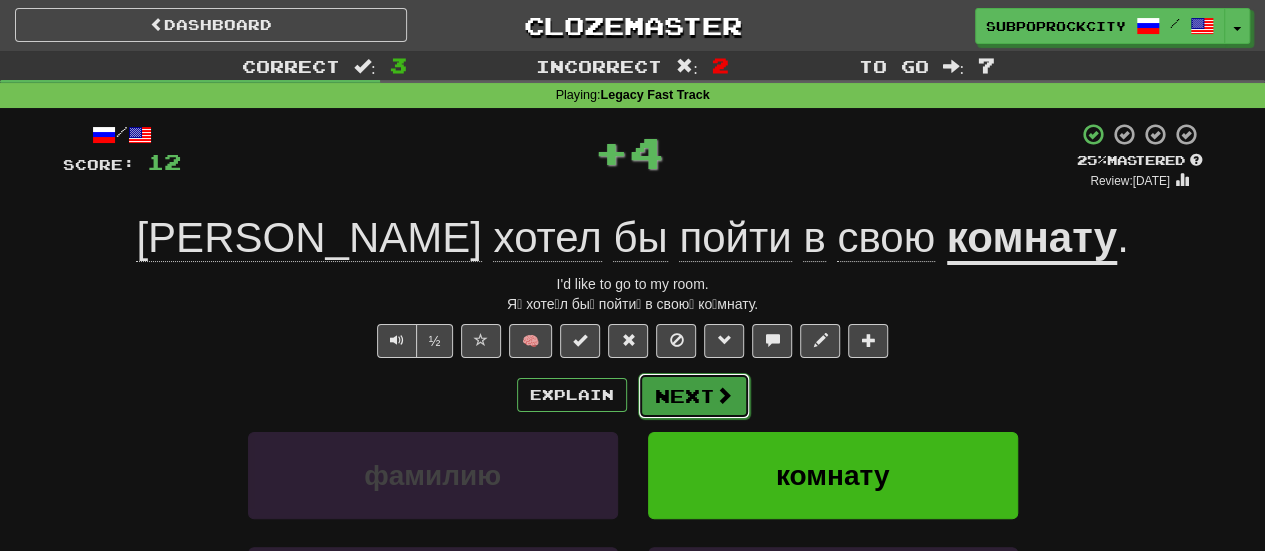 click on "Next" at bounding box center (694, 396) 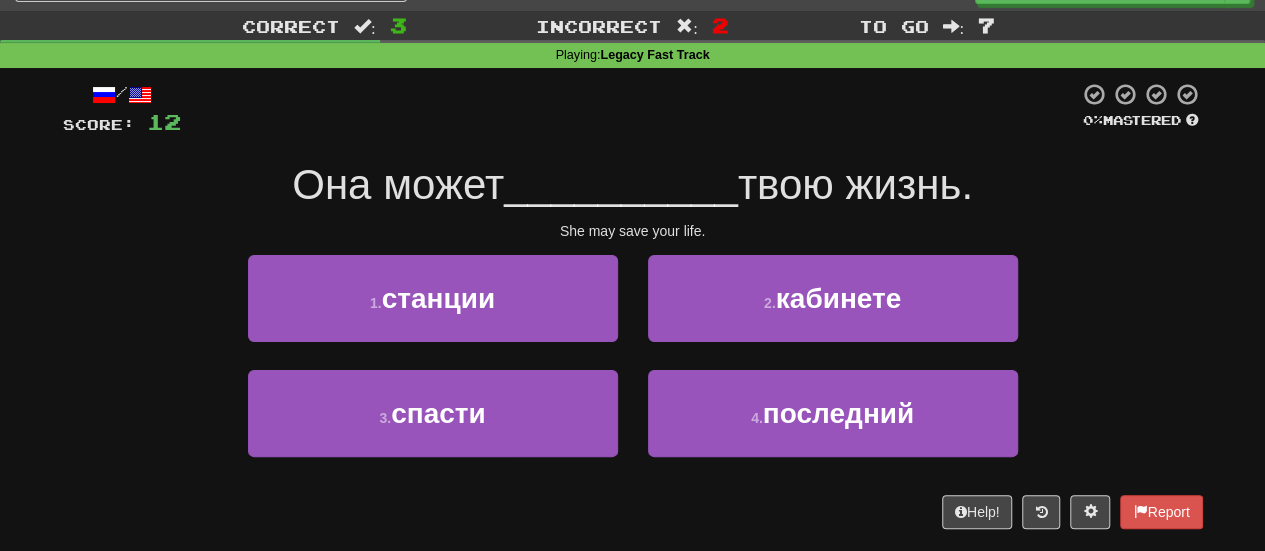 scroll, scrollTop: 0, scrollLeft: 0, axis: both 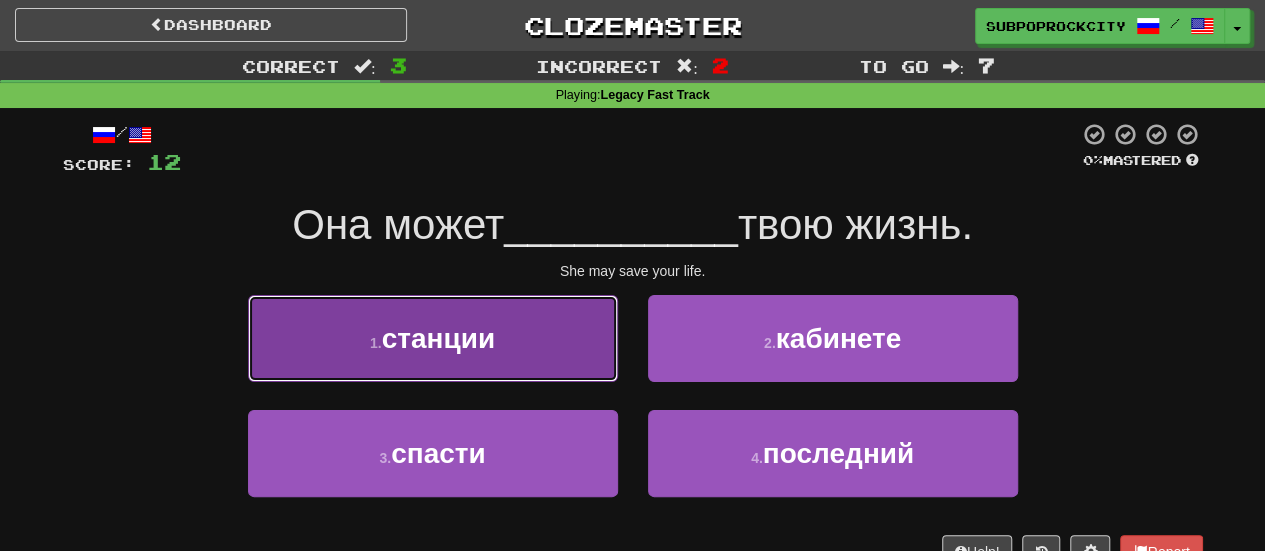 click on "1 .  станции" at bounding box center [433, 338] 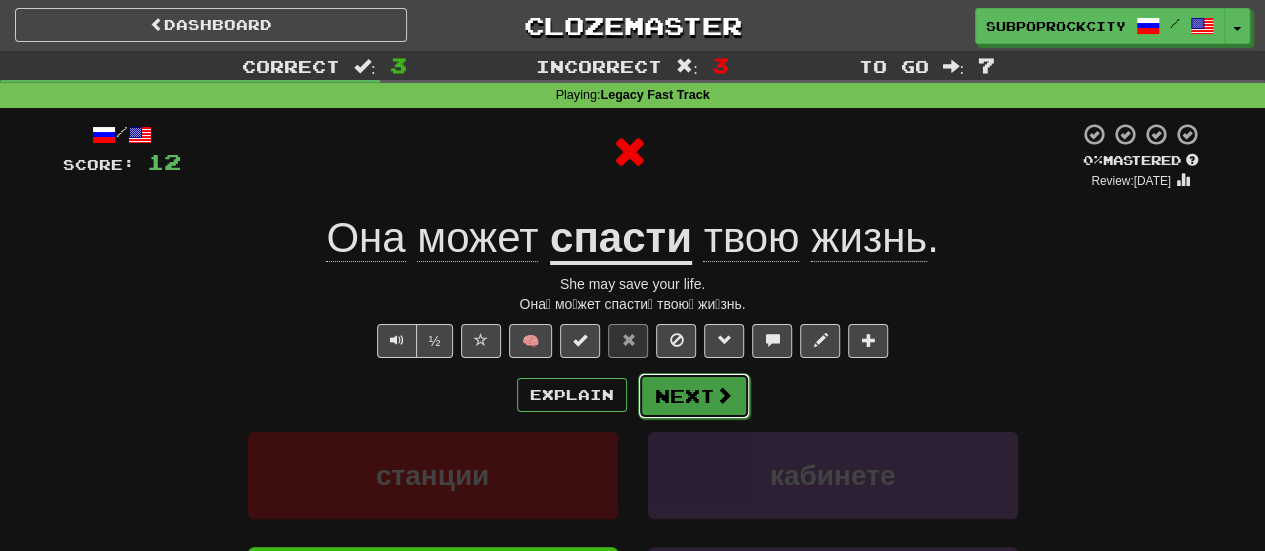 click on "Next" at bounding box center (694, 396) 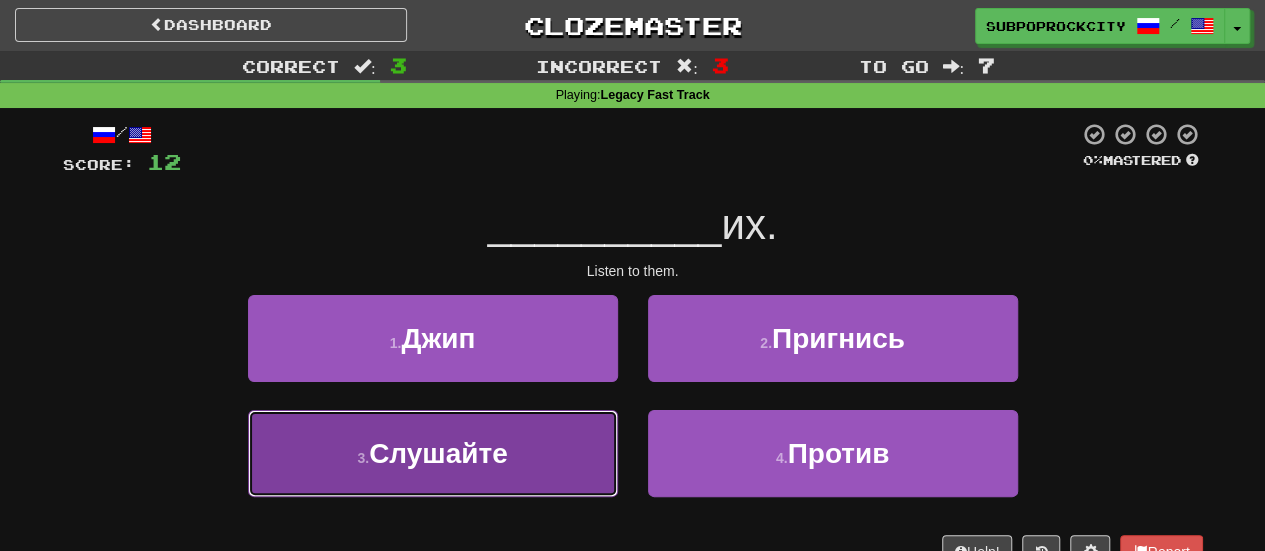 click on "3 .  [GEOGRAPHIC_DATA]" at bounding box center (433, 453) 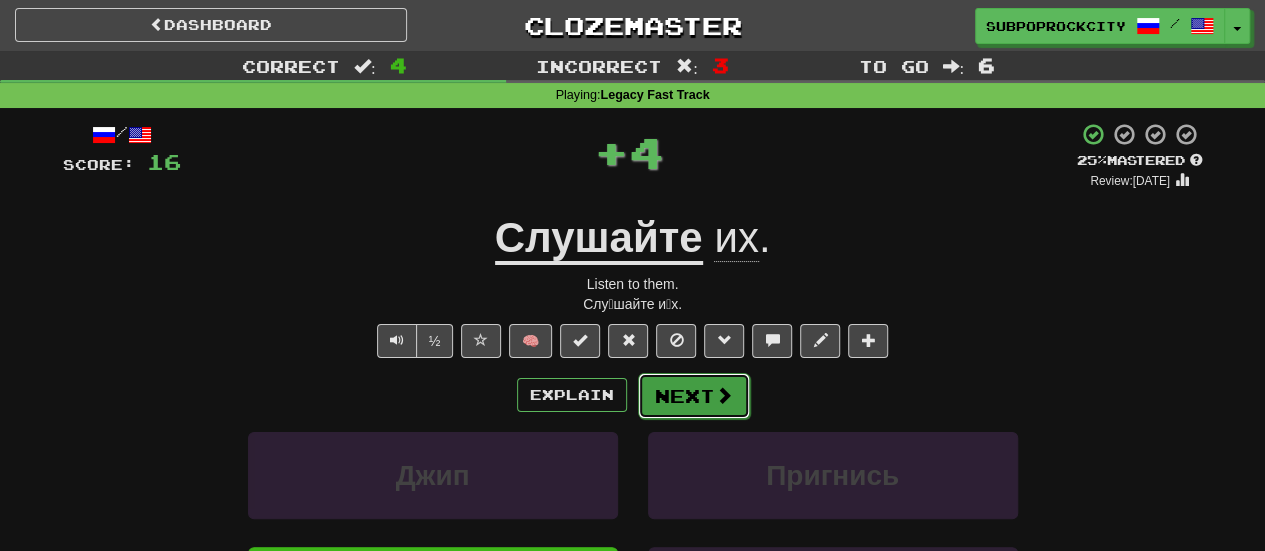 click on "Next" at bounding box center [694, 396] 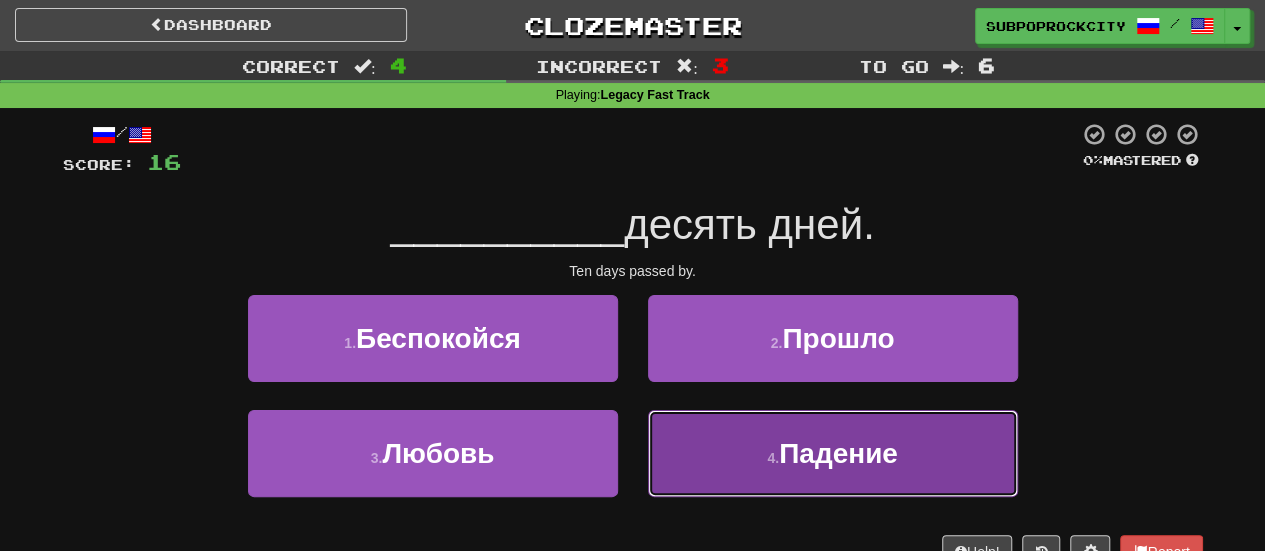 click on "4 .  Падение" at bounding box center [833, 453] 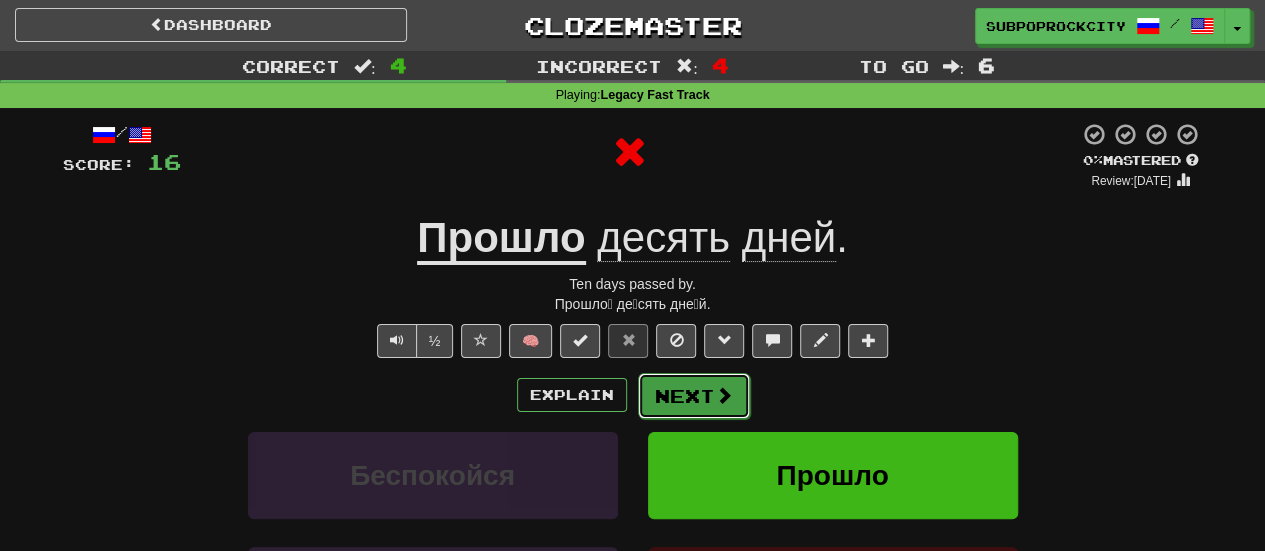 click on "Next" at bounding box center [694, 396] 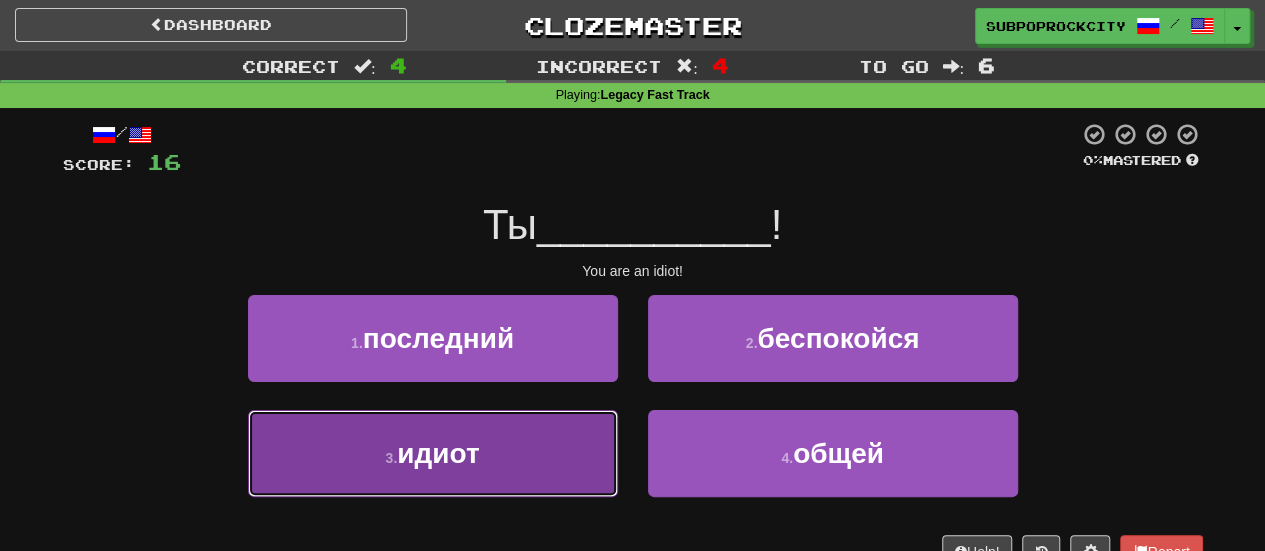 click on "3 .  идиот" at bounding box center (433, 453) 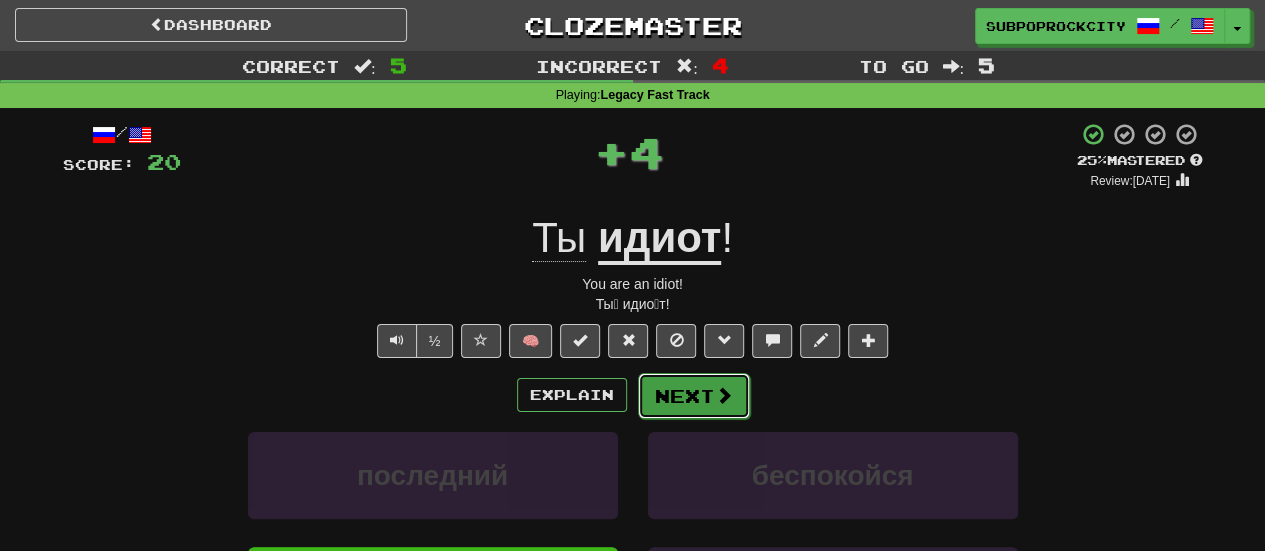 click on "Next" at bounding box center [694, 396] 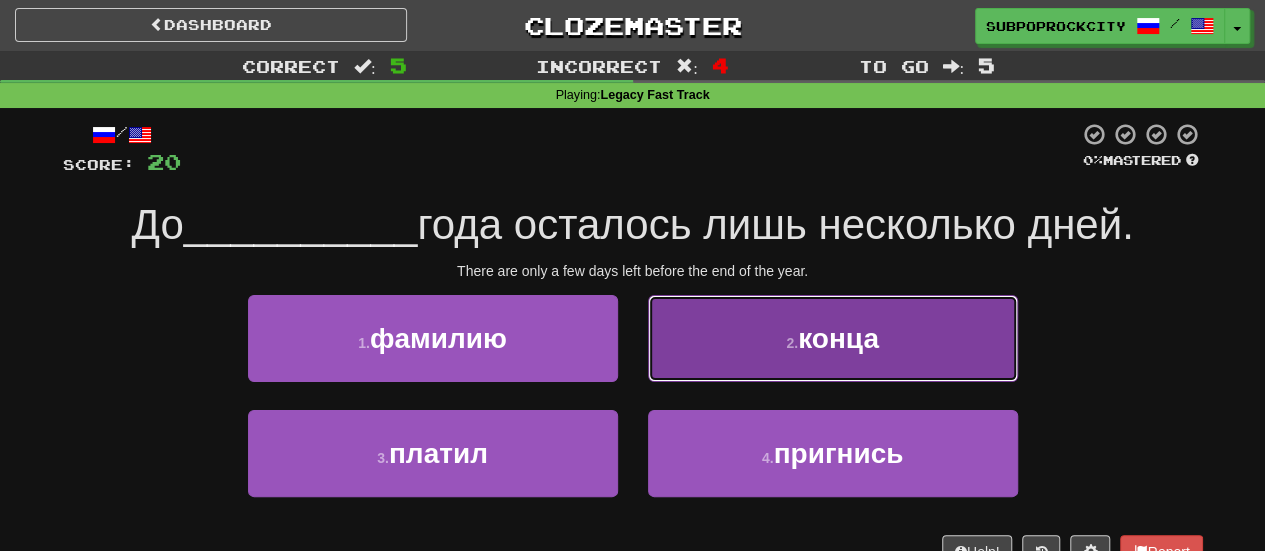 click on "2 .  конца" at bounding box center [833, 338] 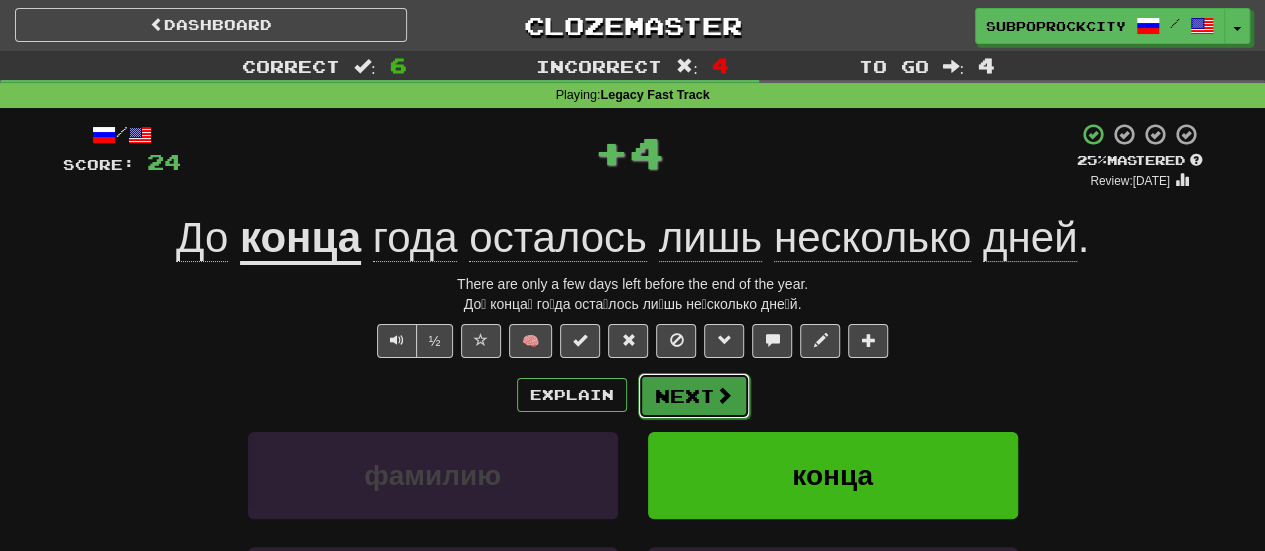 click on "Next" at bounding box center (694, 396) 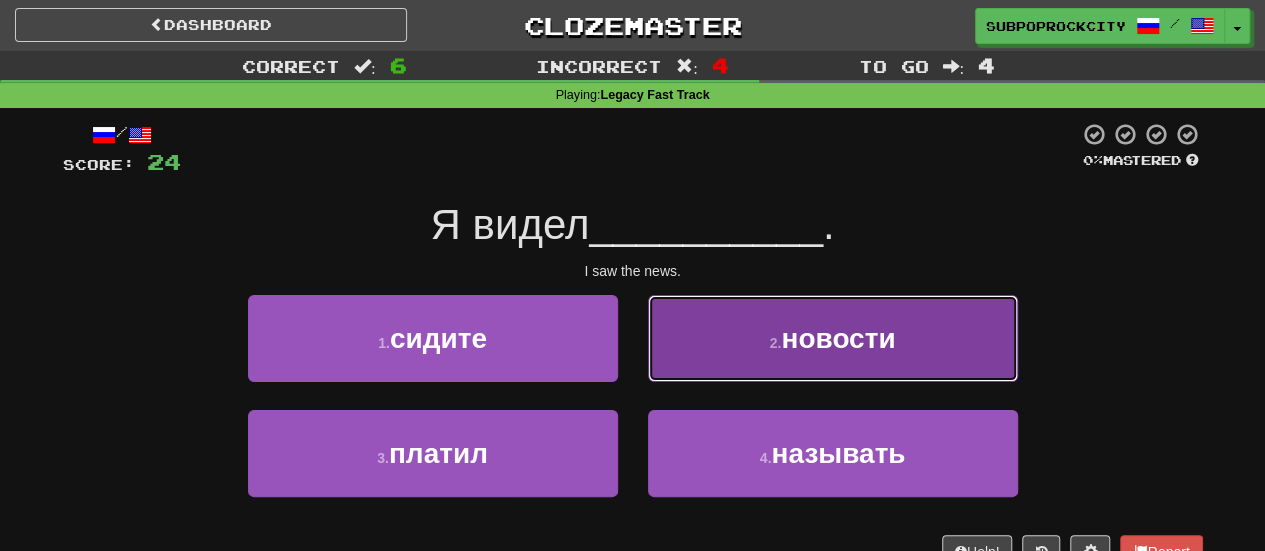 click on "2 .  новости" at bounding box center [833, 338] 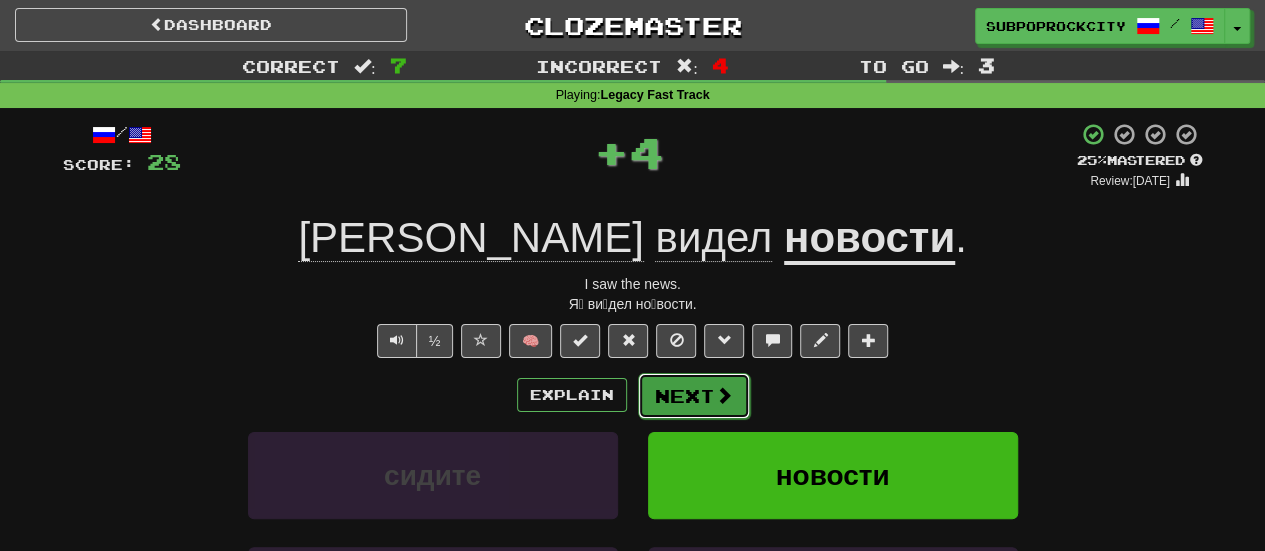 click on "Next" at bounding box center [694, 396] 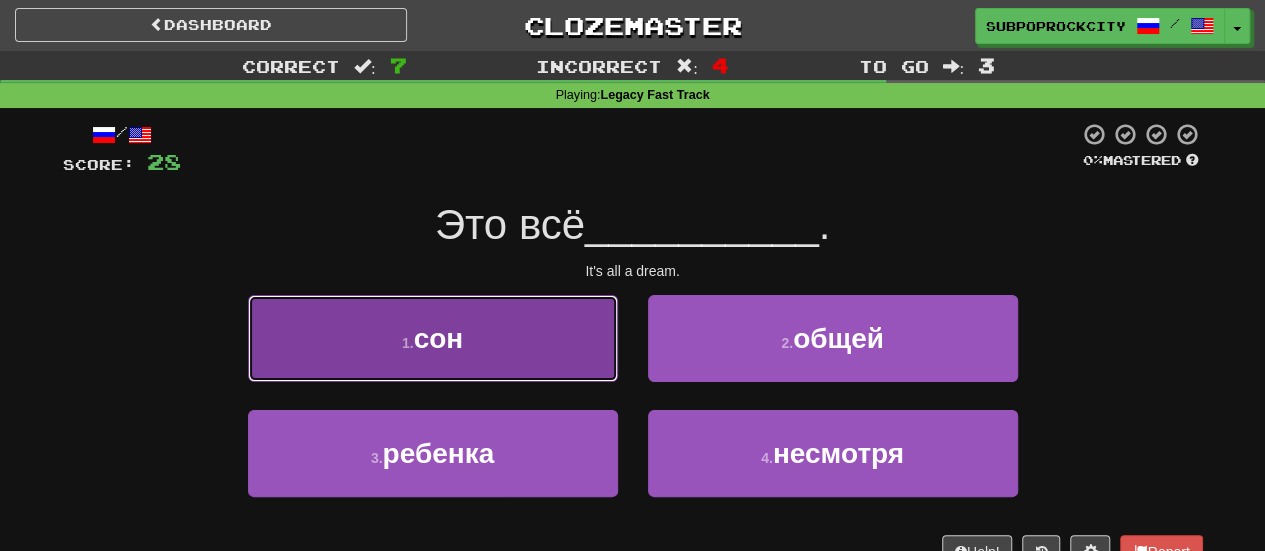 click on "1 .  сон" at bounding box center [433, 338] 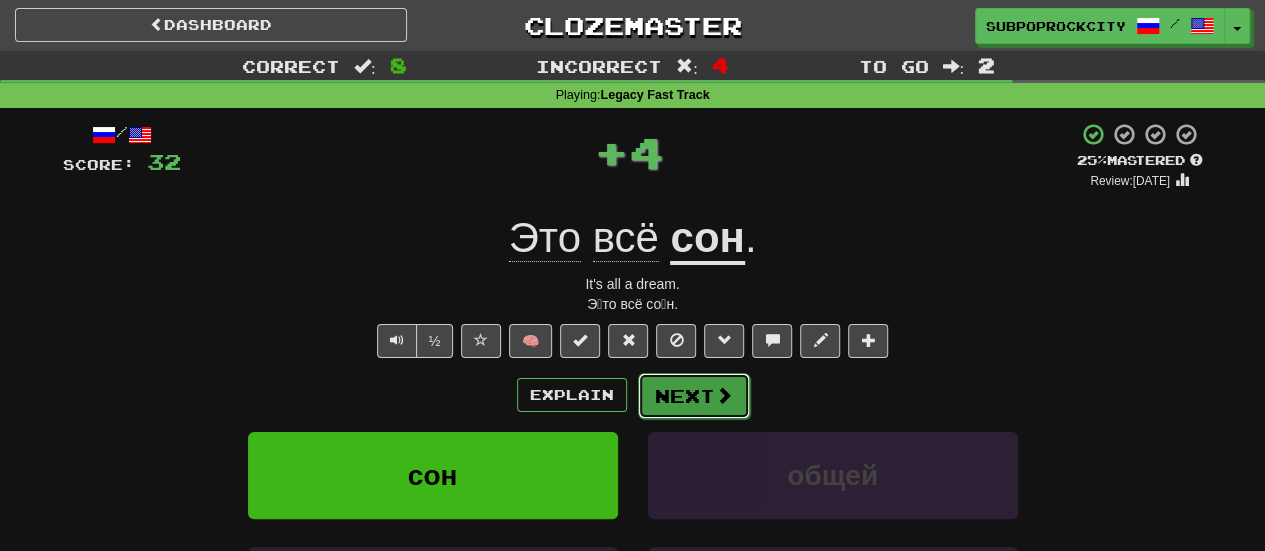 click on "Next" at bounding box center [694, 396] 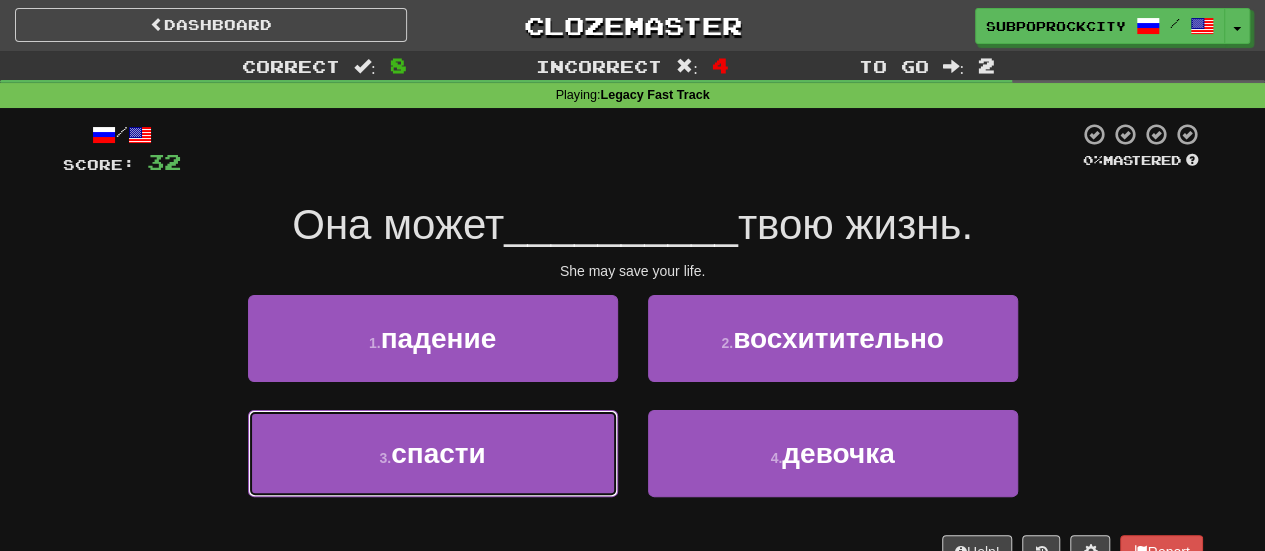 drag, startPoint x: 569, startPoint y: 446, endPoint x: 586, endPoint y: 429, distance: 24.04163 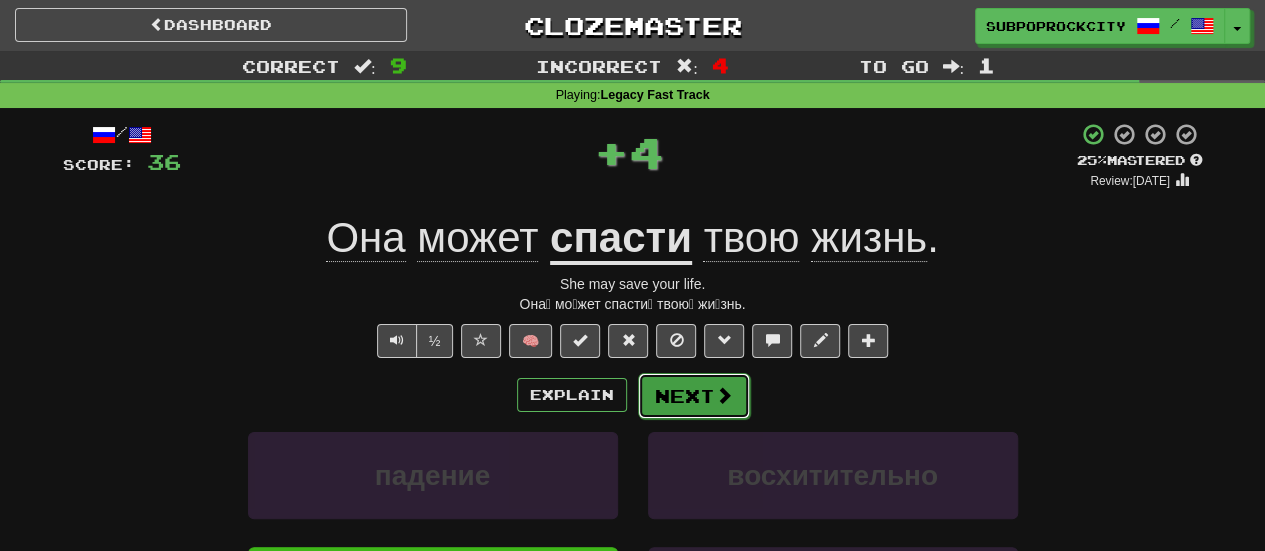 click on "Next" at bounding box center [694, 396] 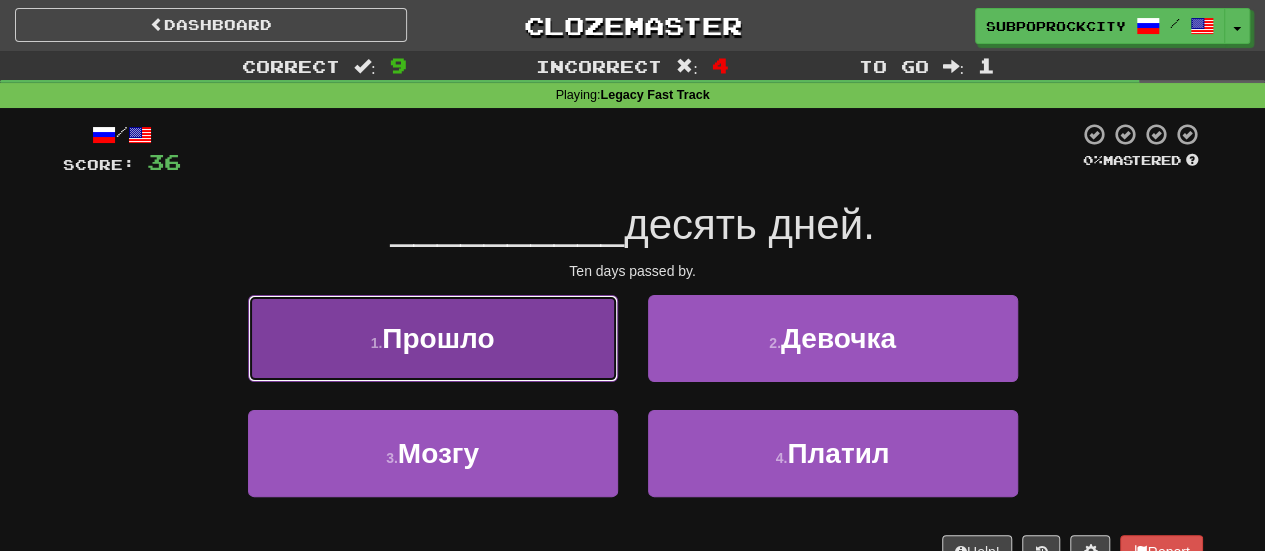 click on "1 .  Прошло" at bounding box center (433, 338) 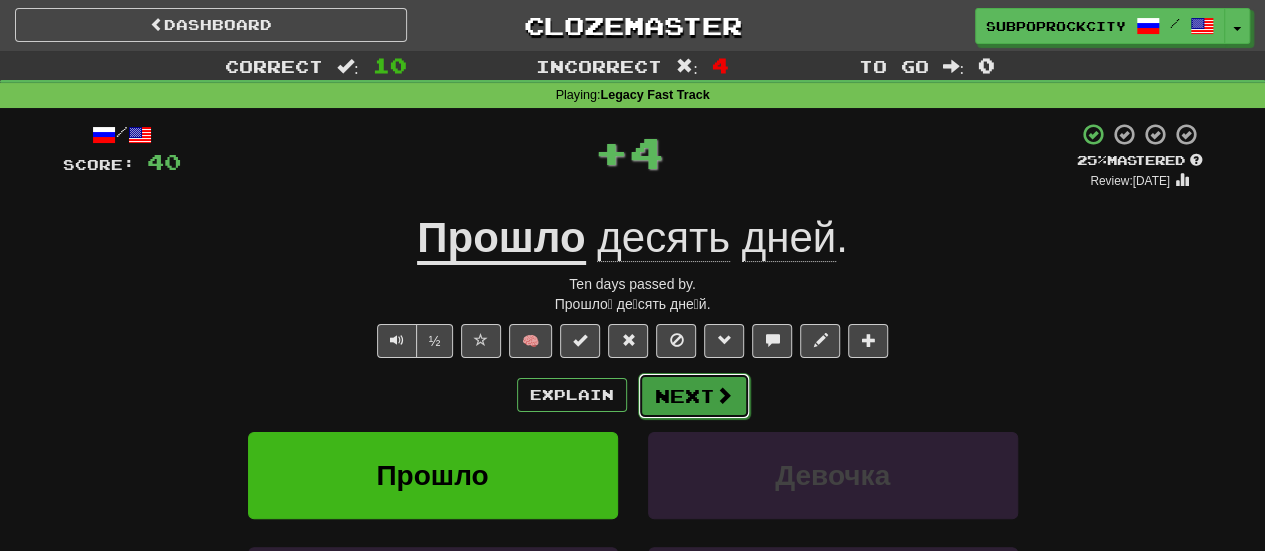 click on "Next" at bounding box center [694, 396] 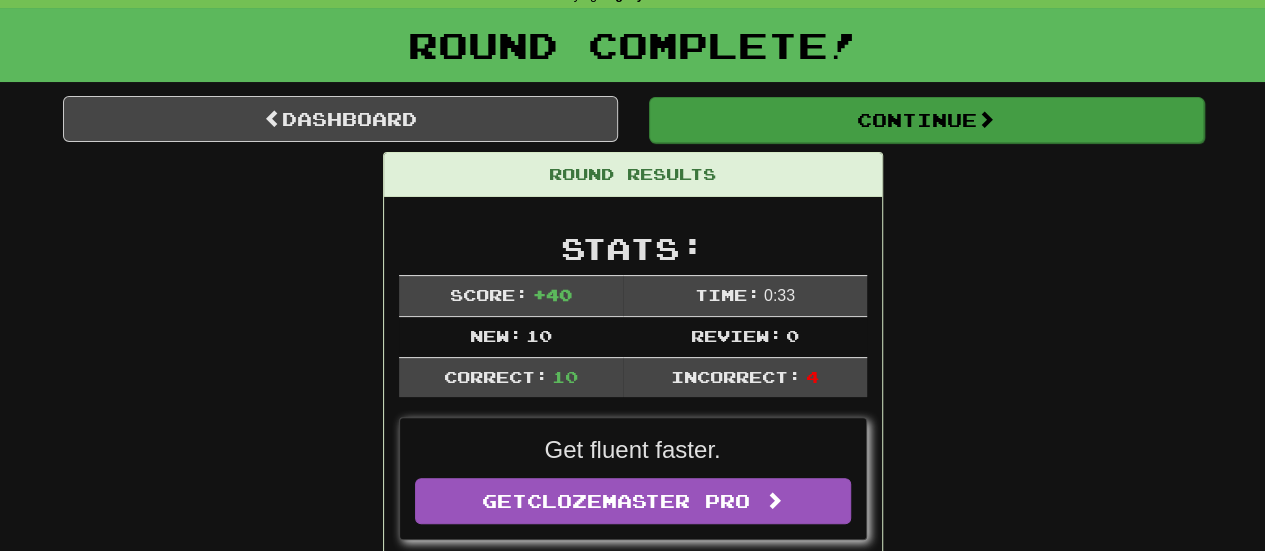 click on "Stats:" at bounding box center [633, 248] 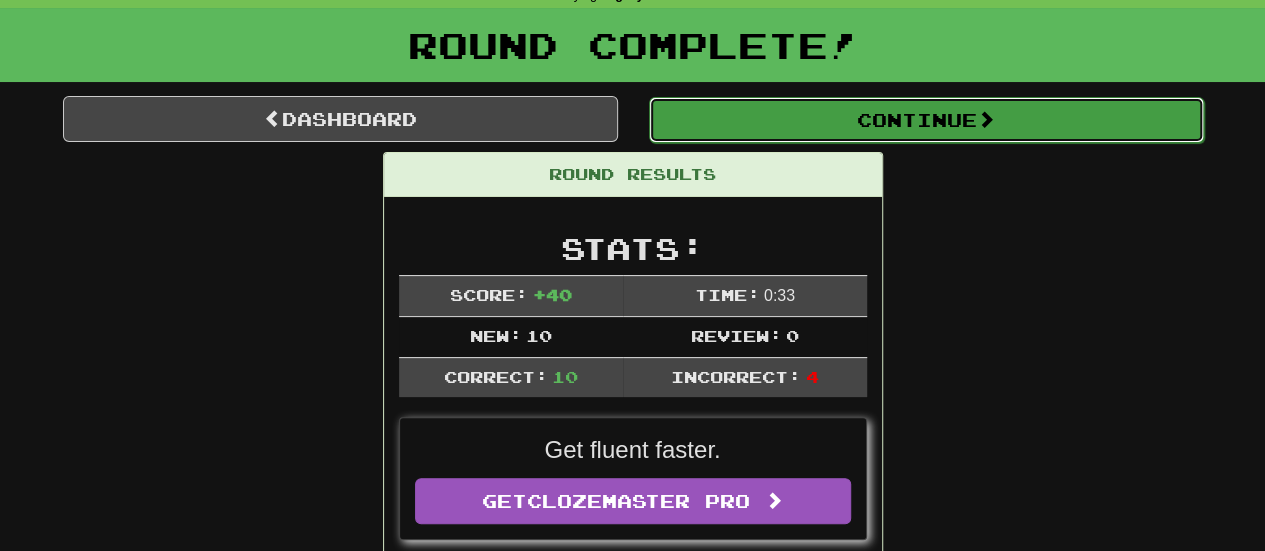 click on "Continue" at bounding box center (926, 120) 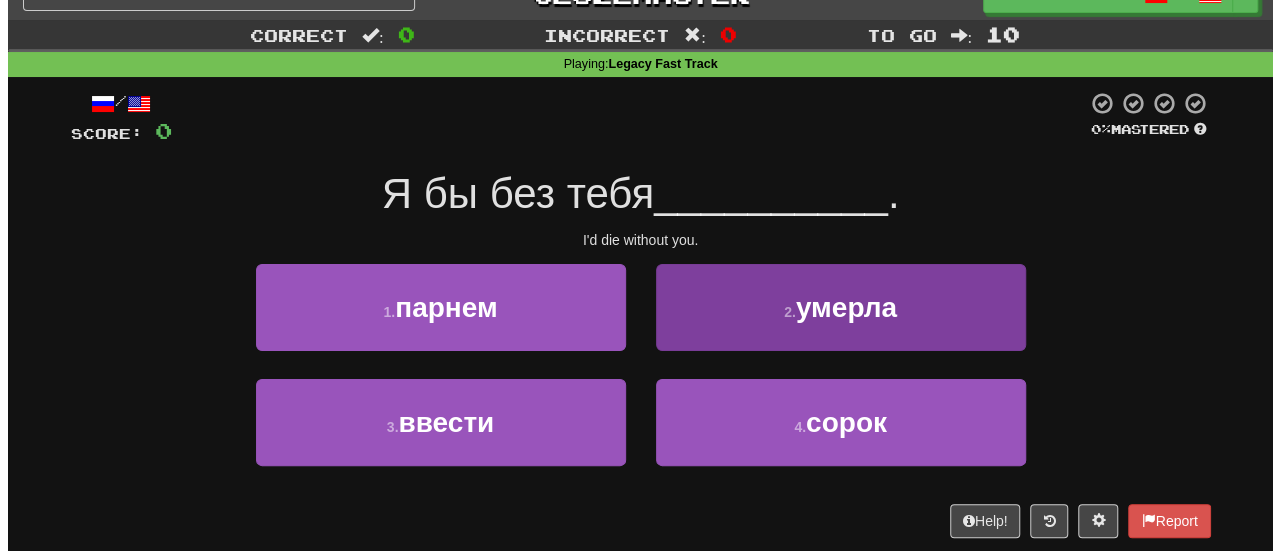 scroll, scrollTop: 0, scrollLeft: 0, axis: both 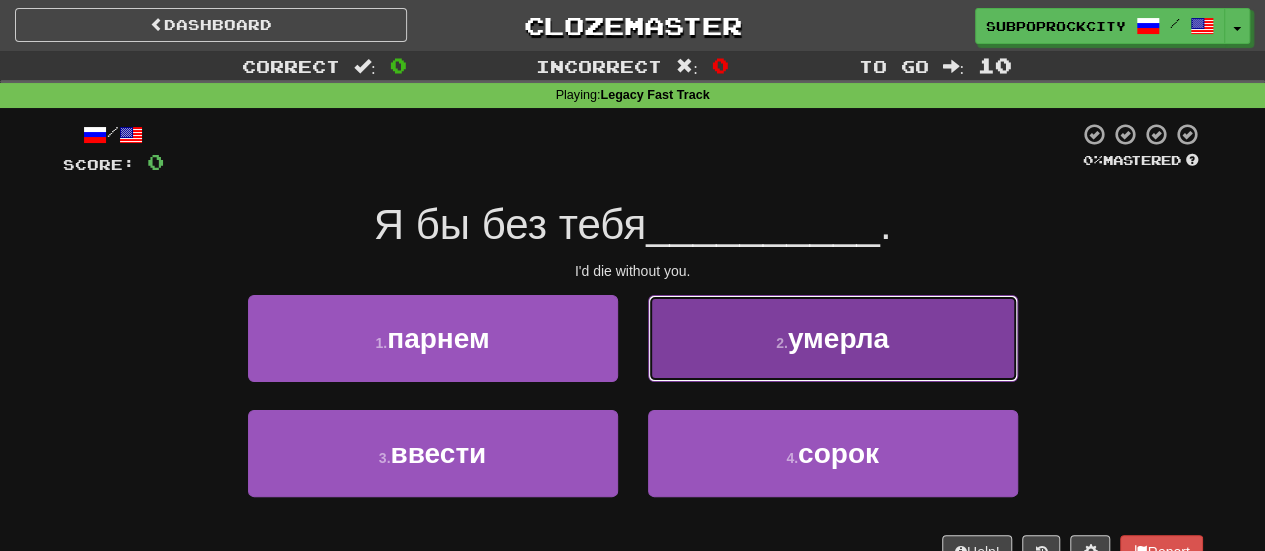 click on "2 .  умерла" at bounding box center [833, 338] 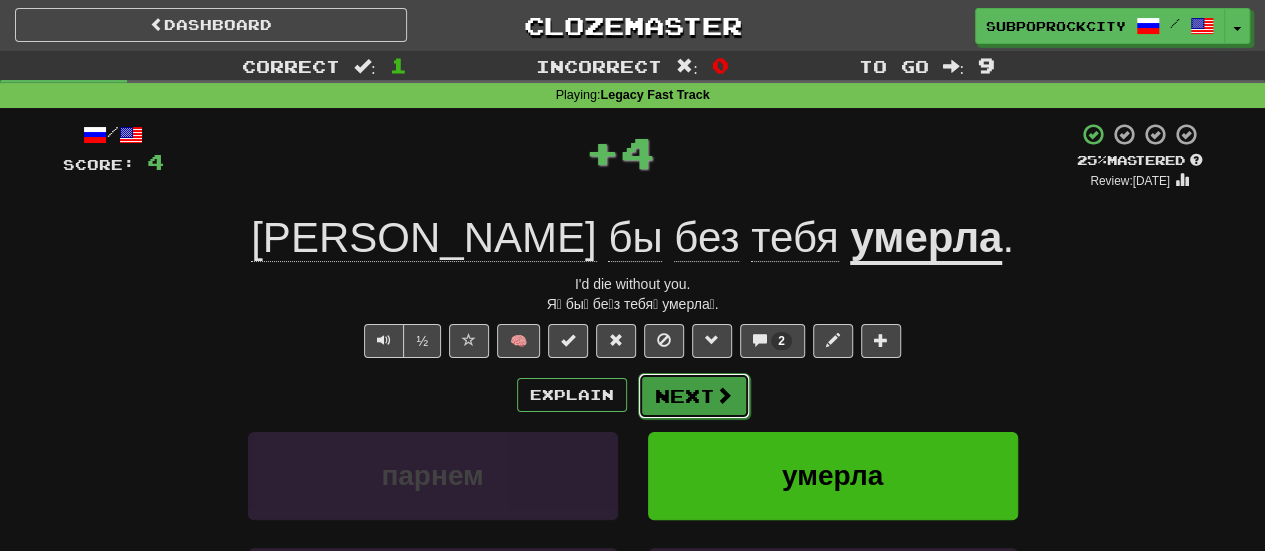 click on "Next" at bounding box center [694, 396] 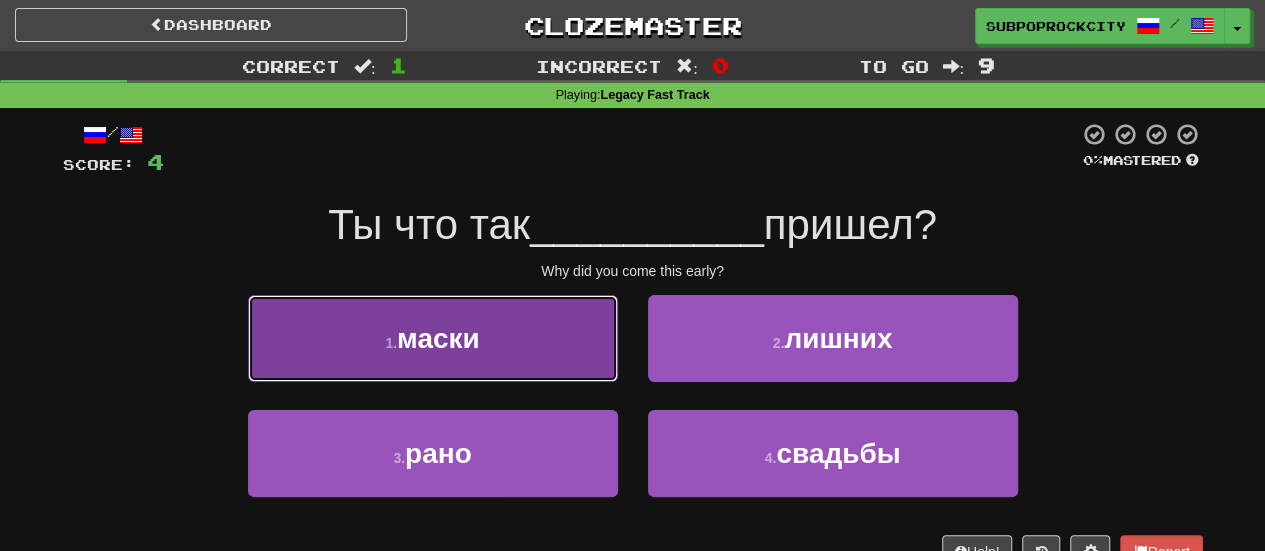 click on "1 .  маски" at bounding box center [433, 338] 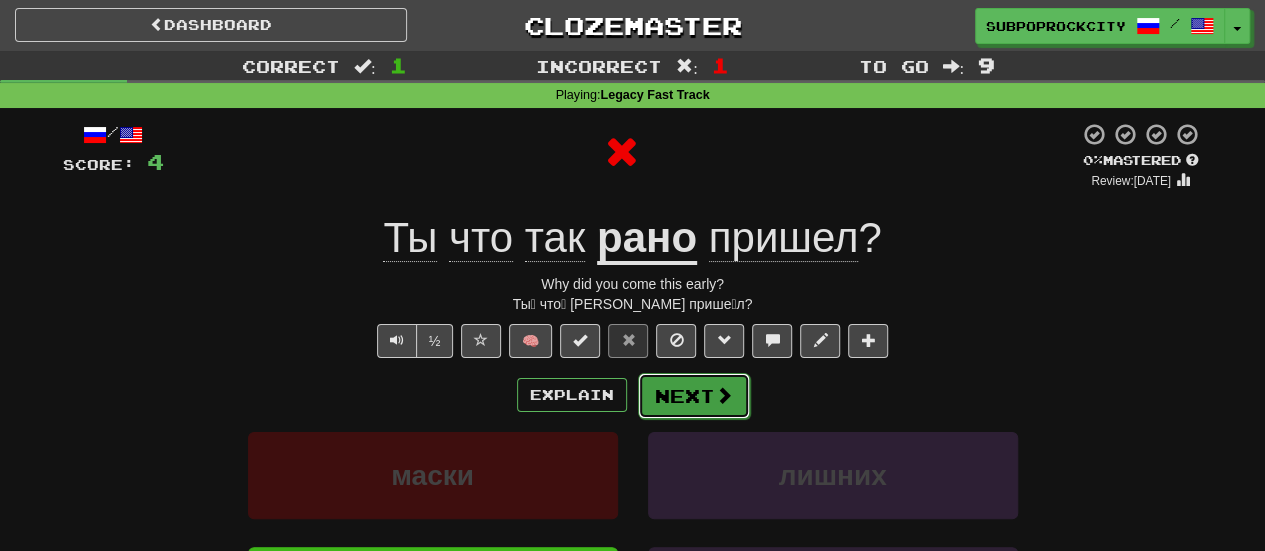 click at bounding box center [724, 395] 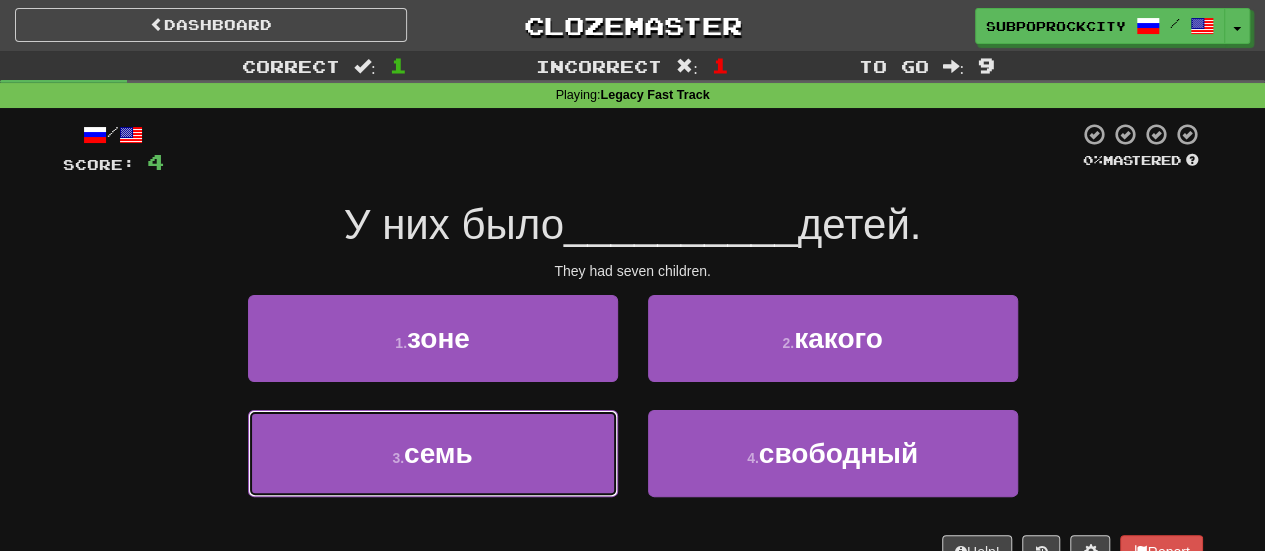 click on "3 .  семь" at bounding box center (433, 453) 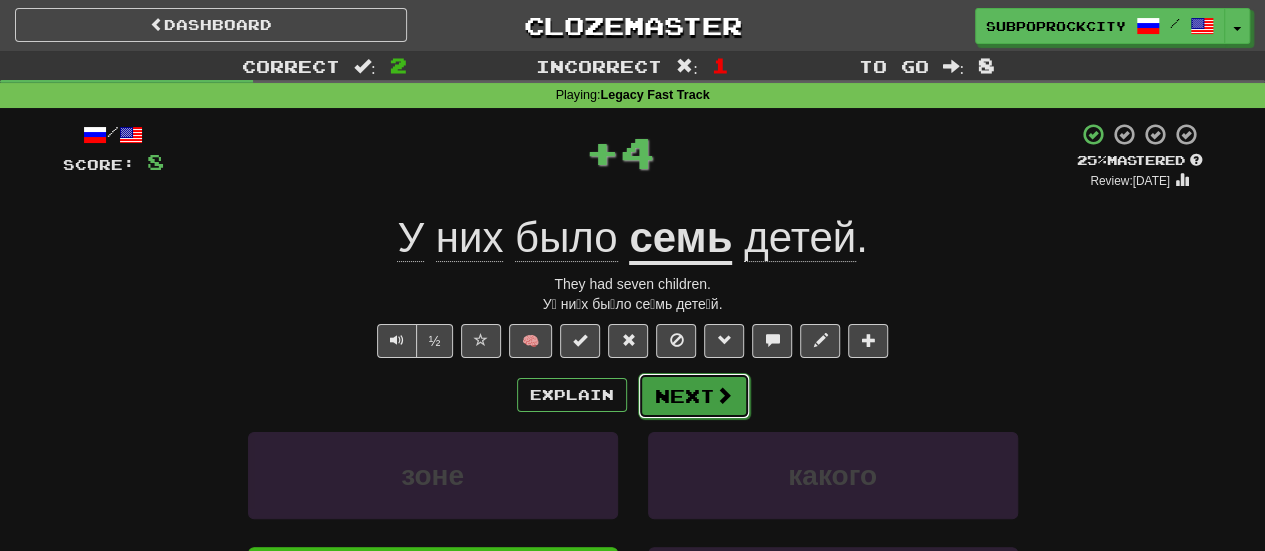 click on "Next" at bounding box center [694, 396] 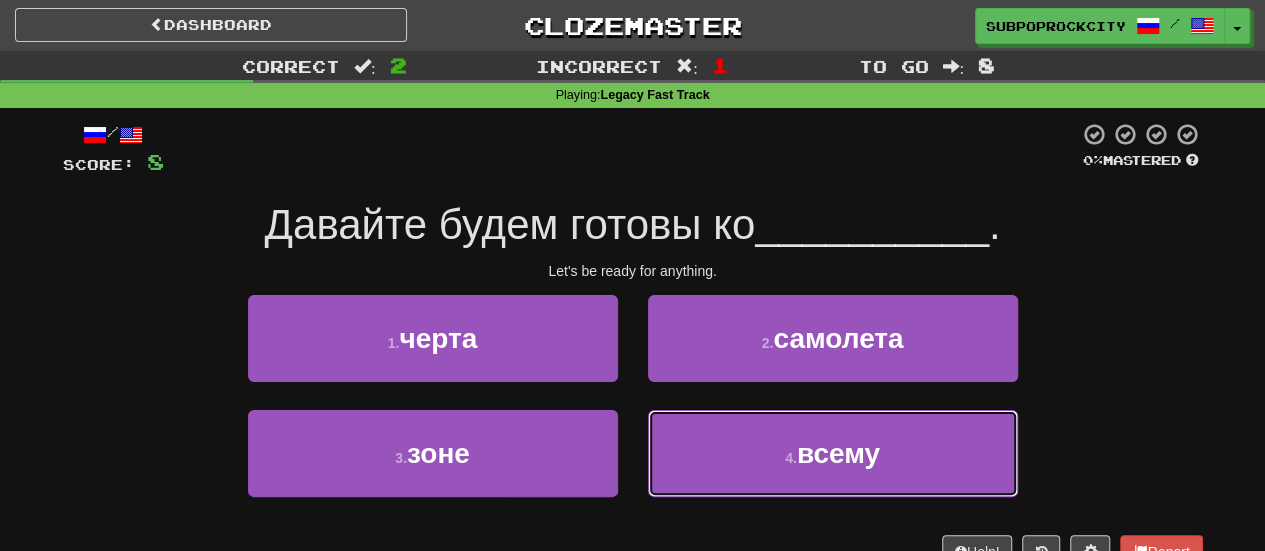 drag, startPoint x: 672, startPoint y: 439, endPoint x: 674, endPoint y: 421, distance: 18.110771 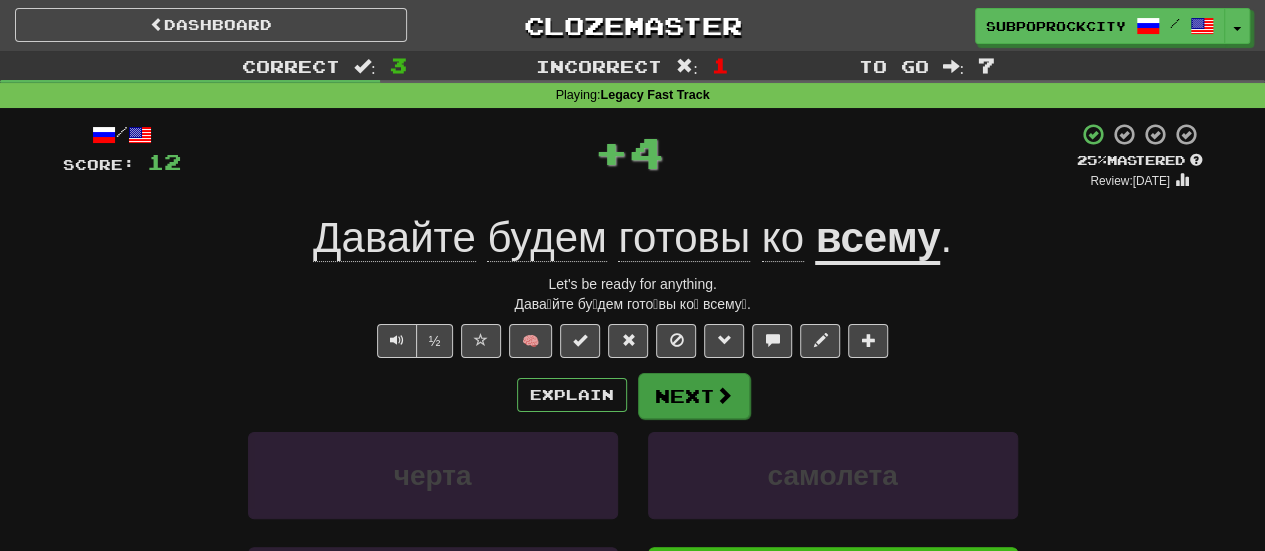 click on "/  Score:   12 + 4 25 %  Mastered Review:  [DATE] Давайте   будем   готовы   ко   всему . Let's be ready for anything. Дава́йте бу́дем гото́вы ко́ всему́. ½ 🧠 Explain Next черта самолета зоне всему Learn more: черта самолета зоне всему  Help!  Report Sentence Source" at bounding box center [633, 445] 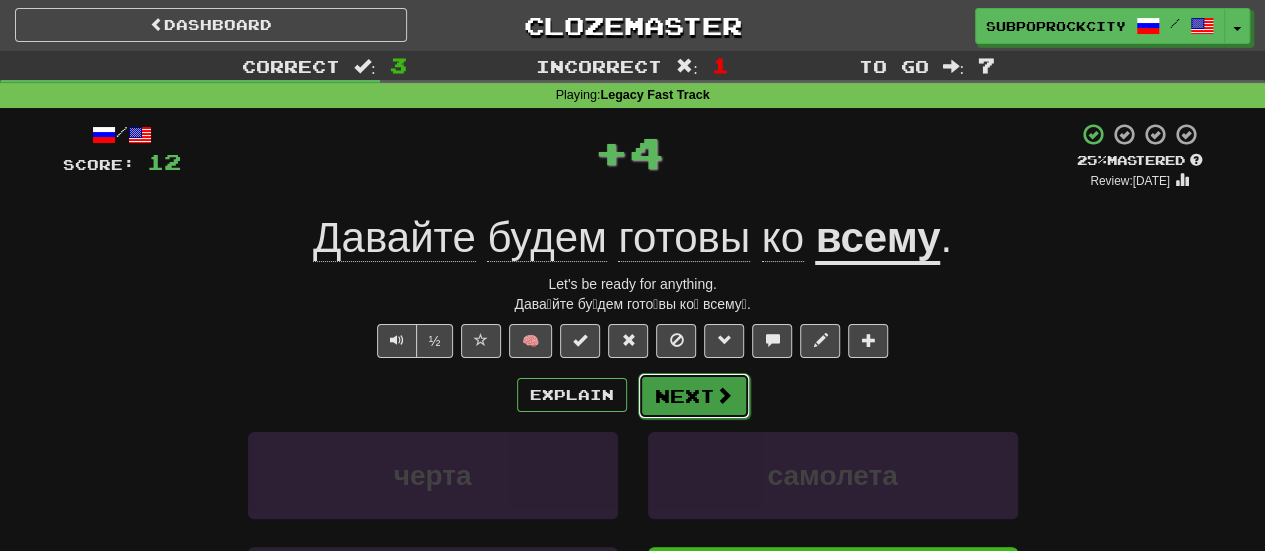 click on "Next" at bounding box center (694, 396) 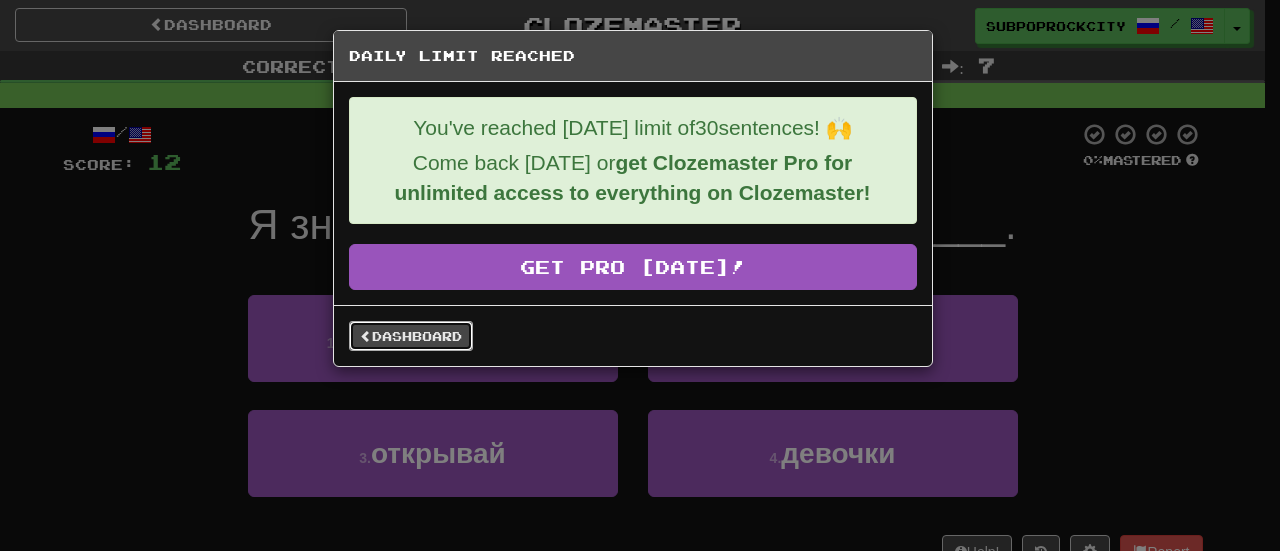 click on "Dashboard" at bounding box center (411, 336) 